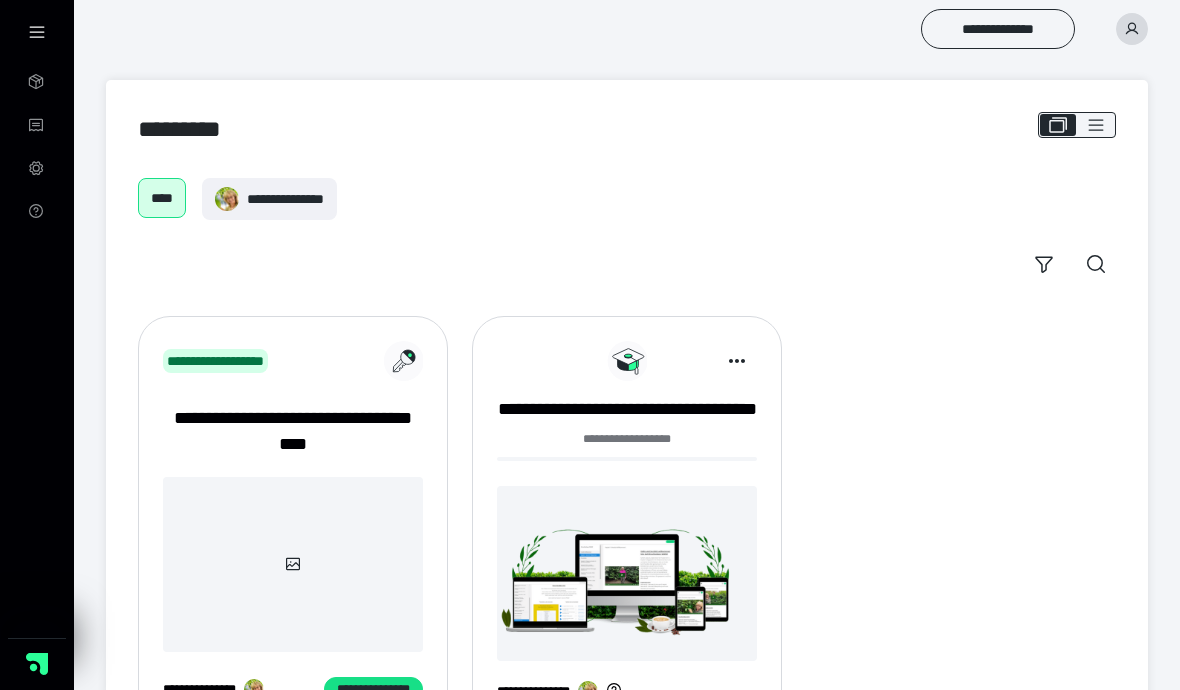 scroll, scrollTop: 0, scrollLeft: 0, axis: both 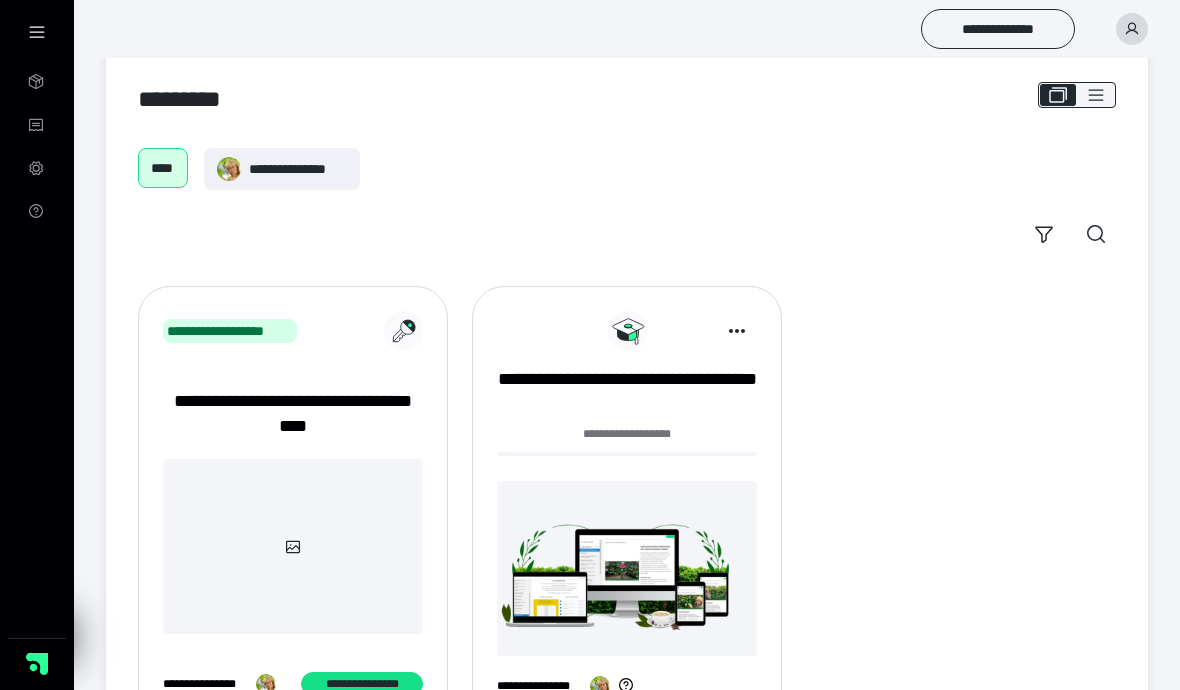 click on "**********" at bounding box center [627, 392] 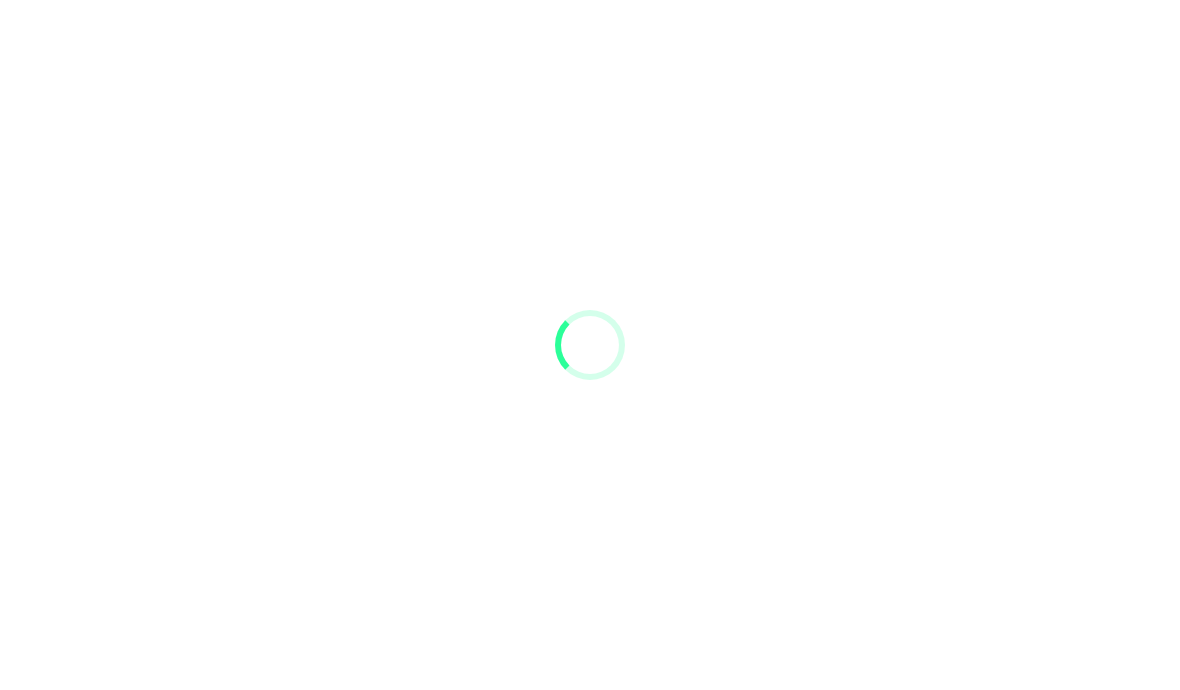 scroll, scrollTop: 0, scrollLeft: 0, axis: both 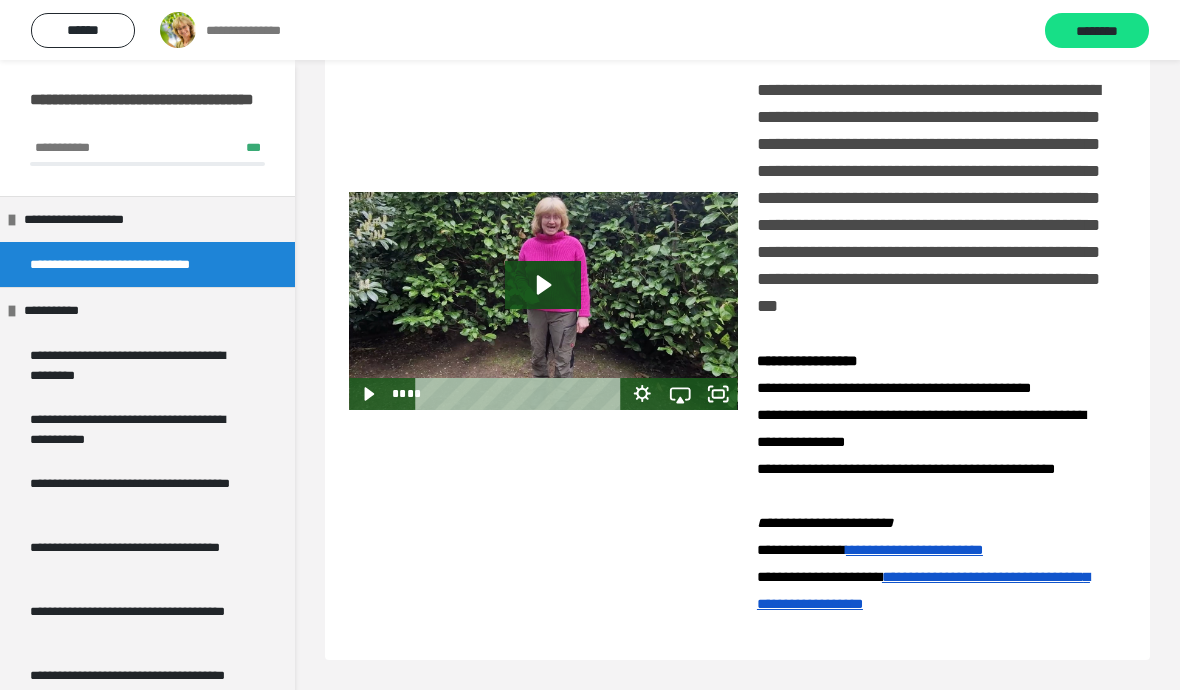 click 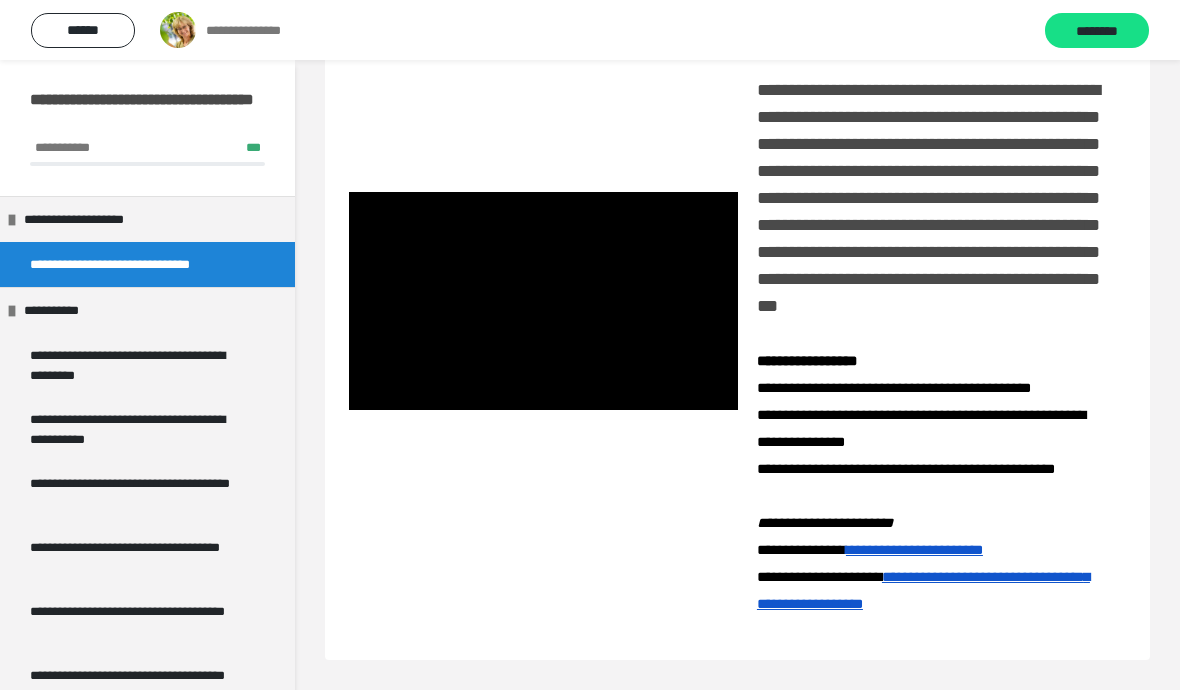 click at bounding box center [543, 301] 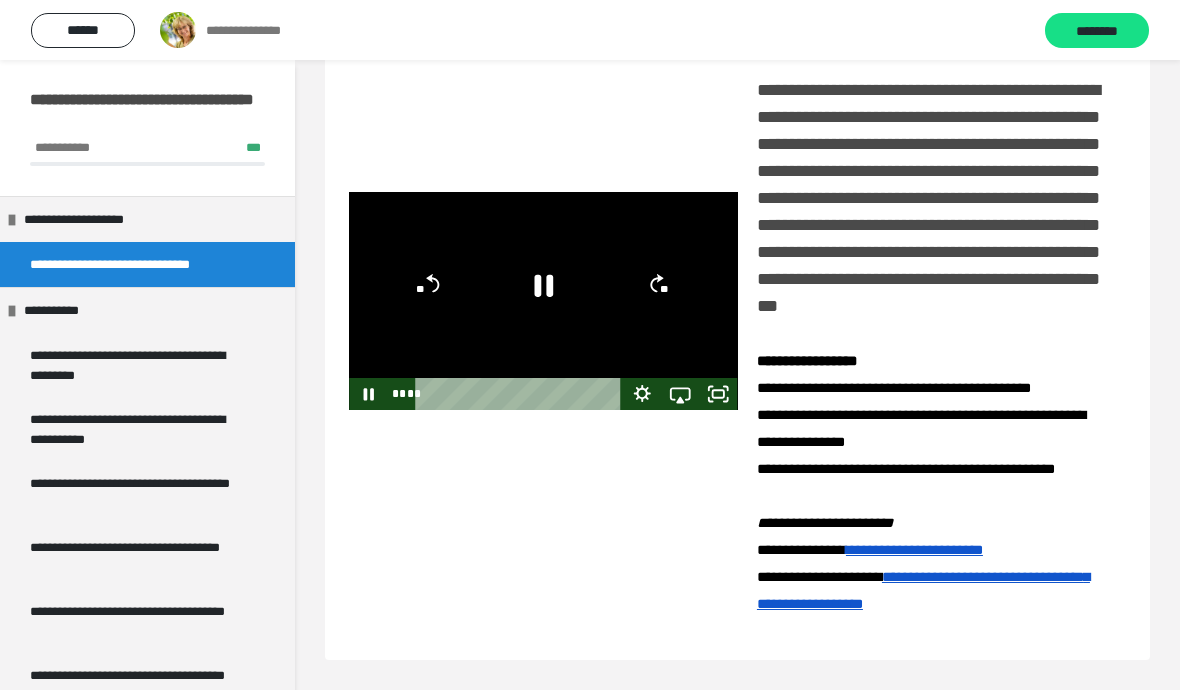 click 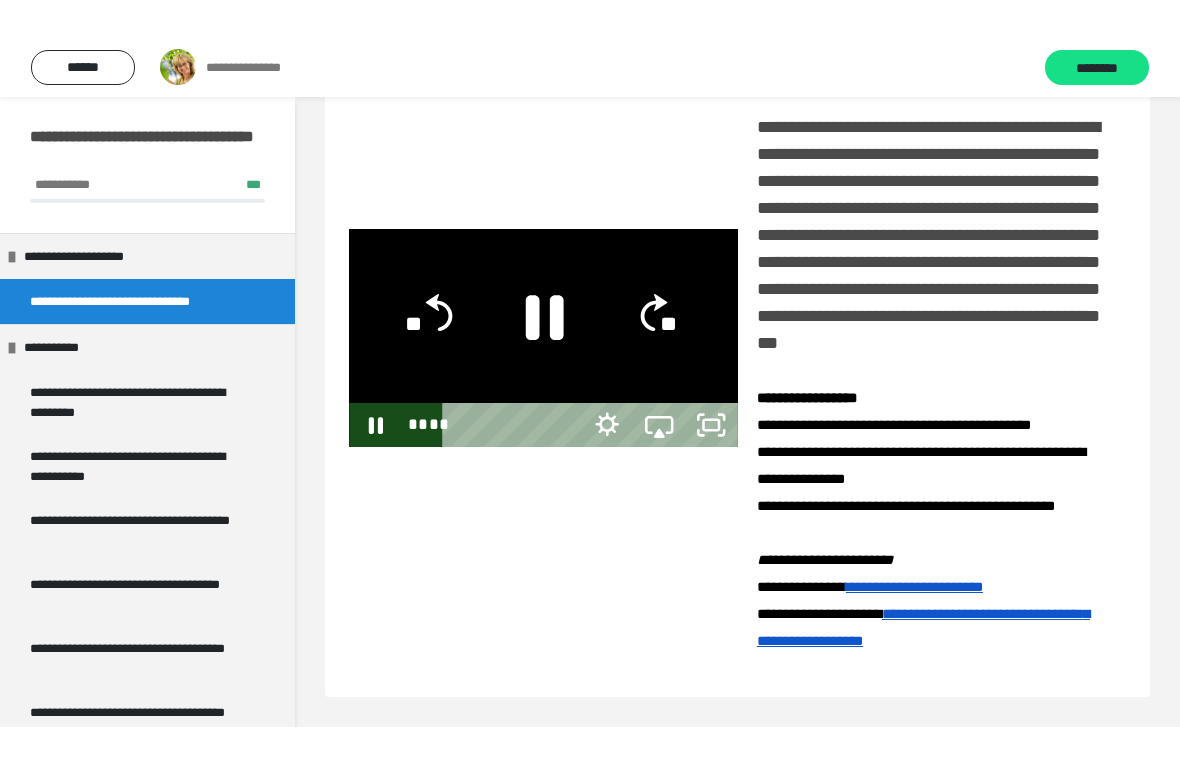 scroll, scrollTop: 24, scrollLeft: 0, axis: vertical 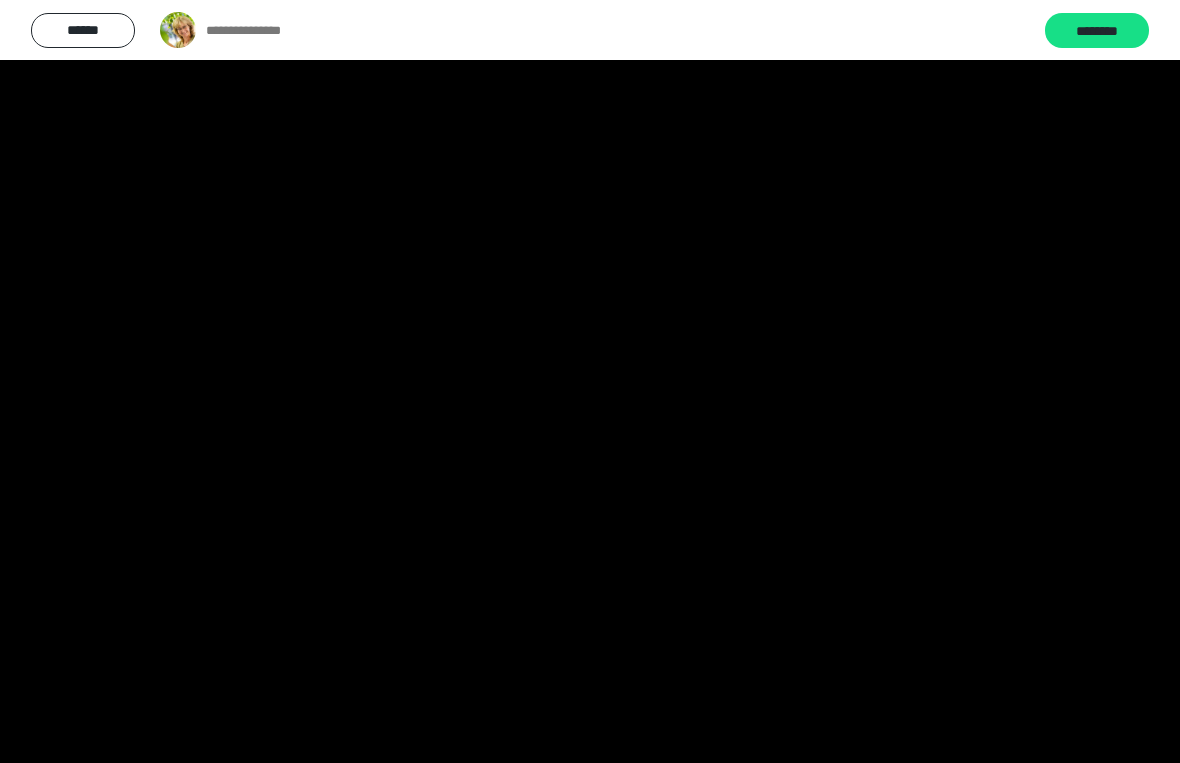 click at bounding box center (590, 381) 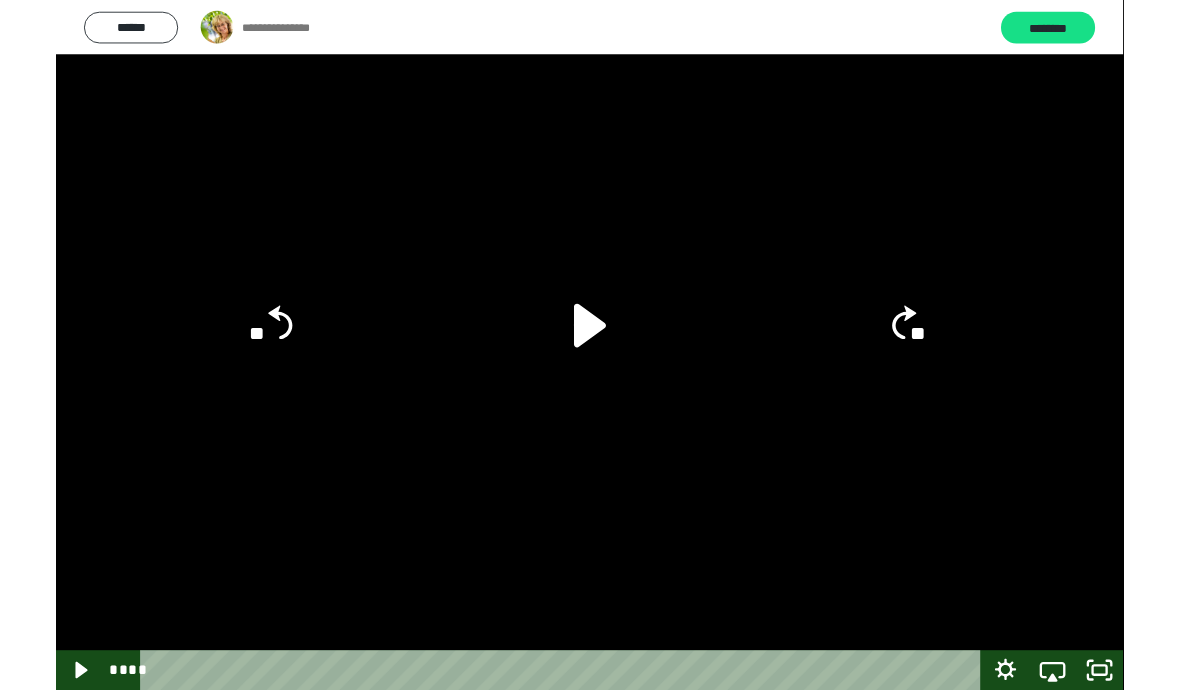 scroll, scrollTop: 259, scrollLeft: 0, axis: vertical 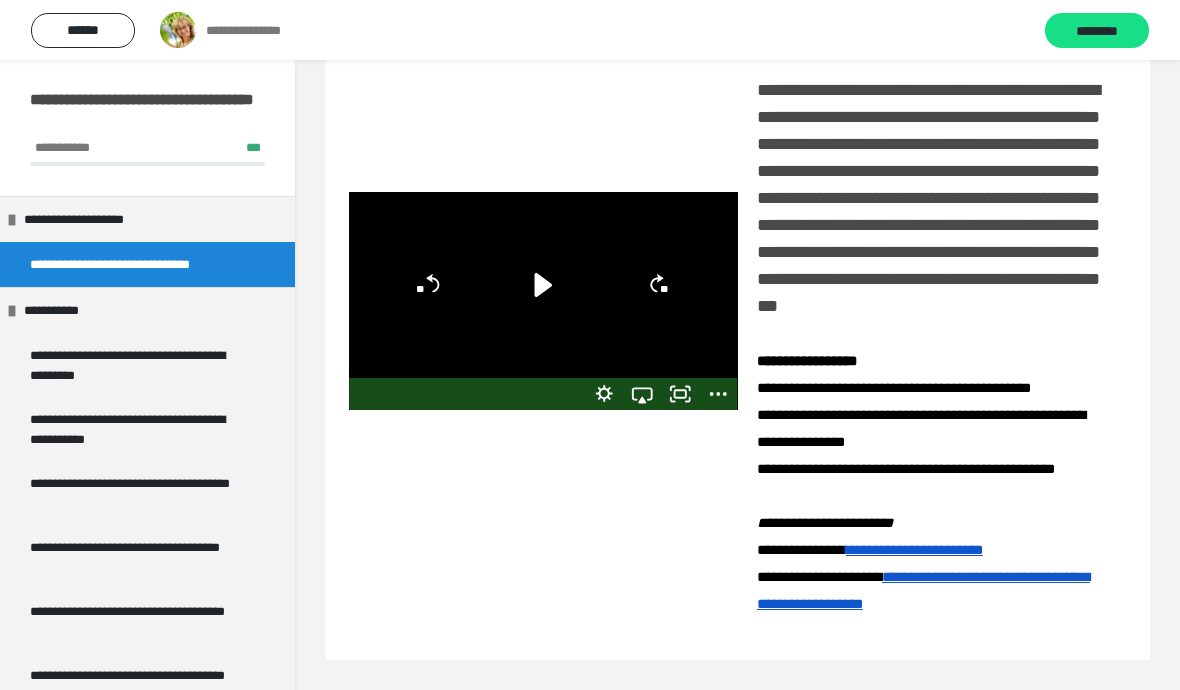 click on "**********" at bounding box center (139, 365) 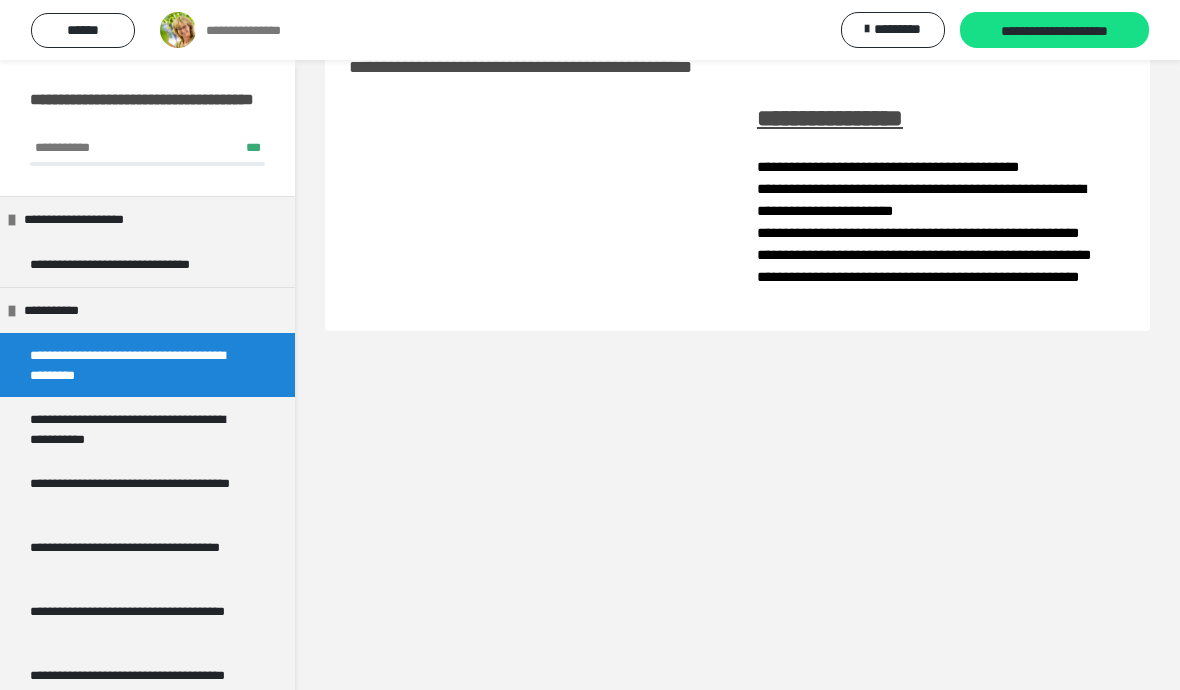 scroll, scrollTop: 147, scrollLeft: 0, axis: vertical 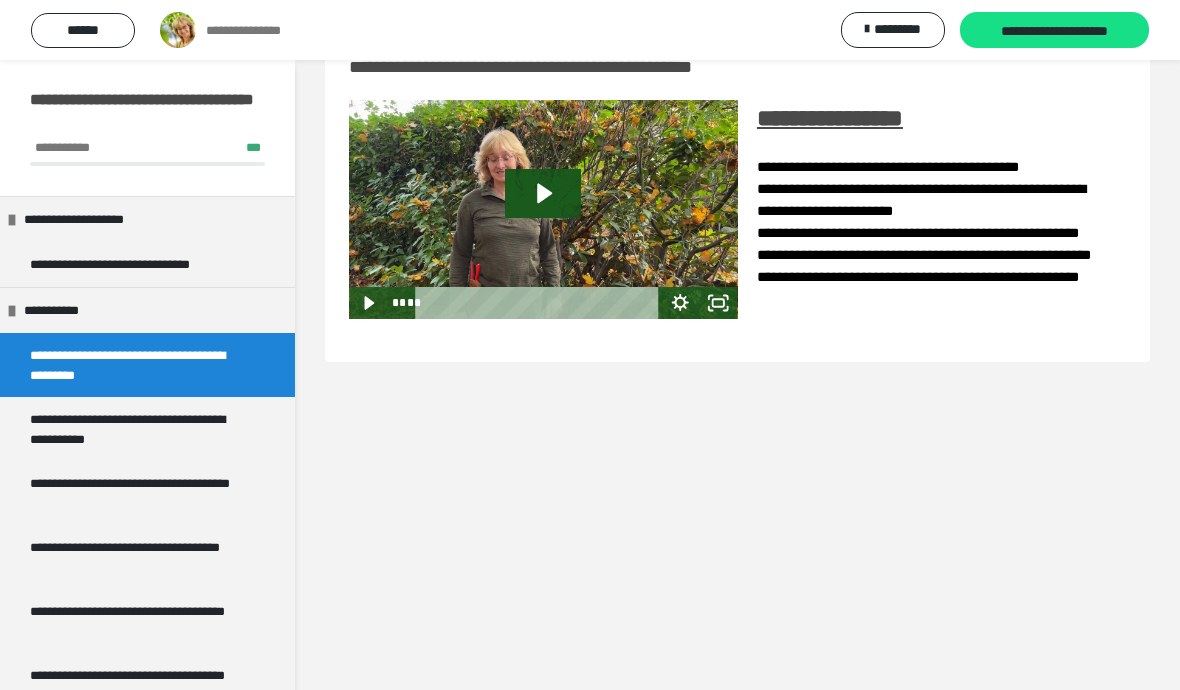 click 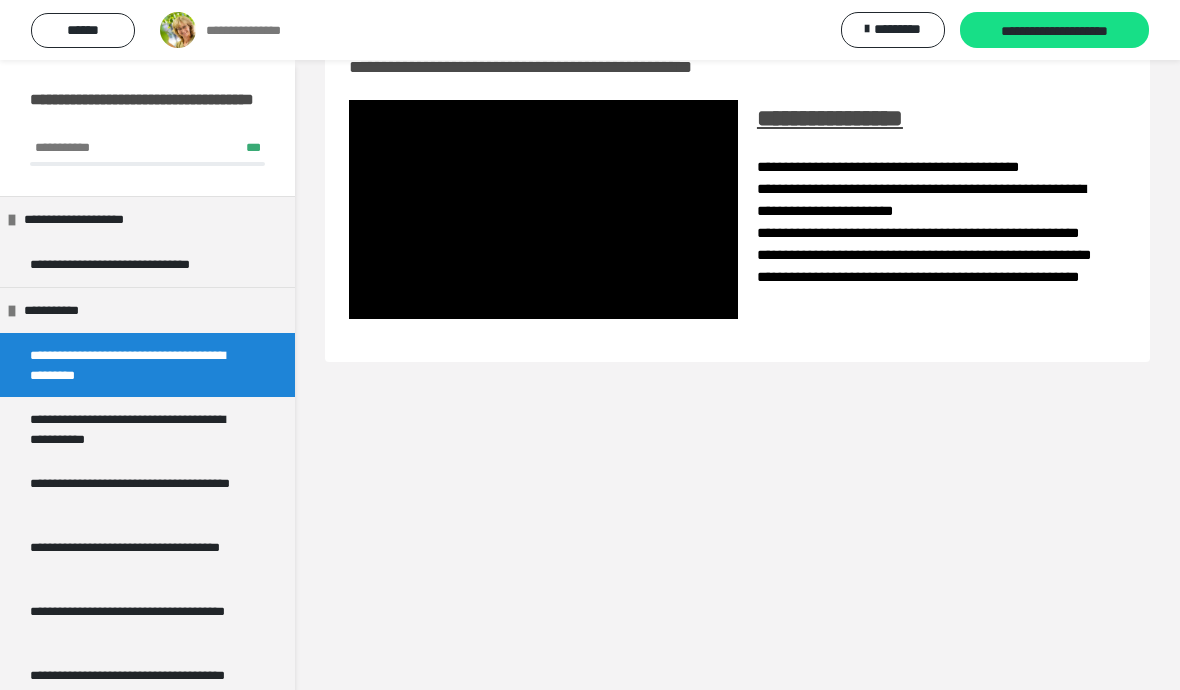 click at bounding box center [543, 209] 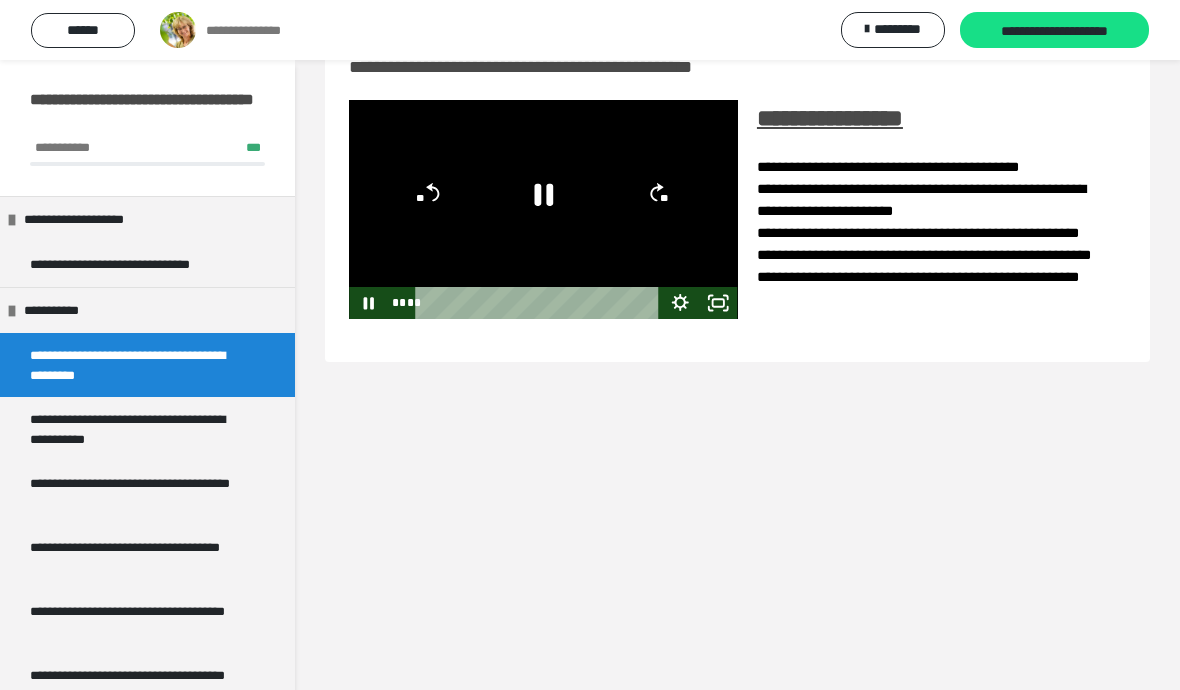 click 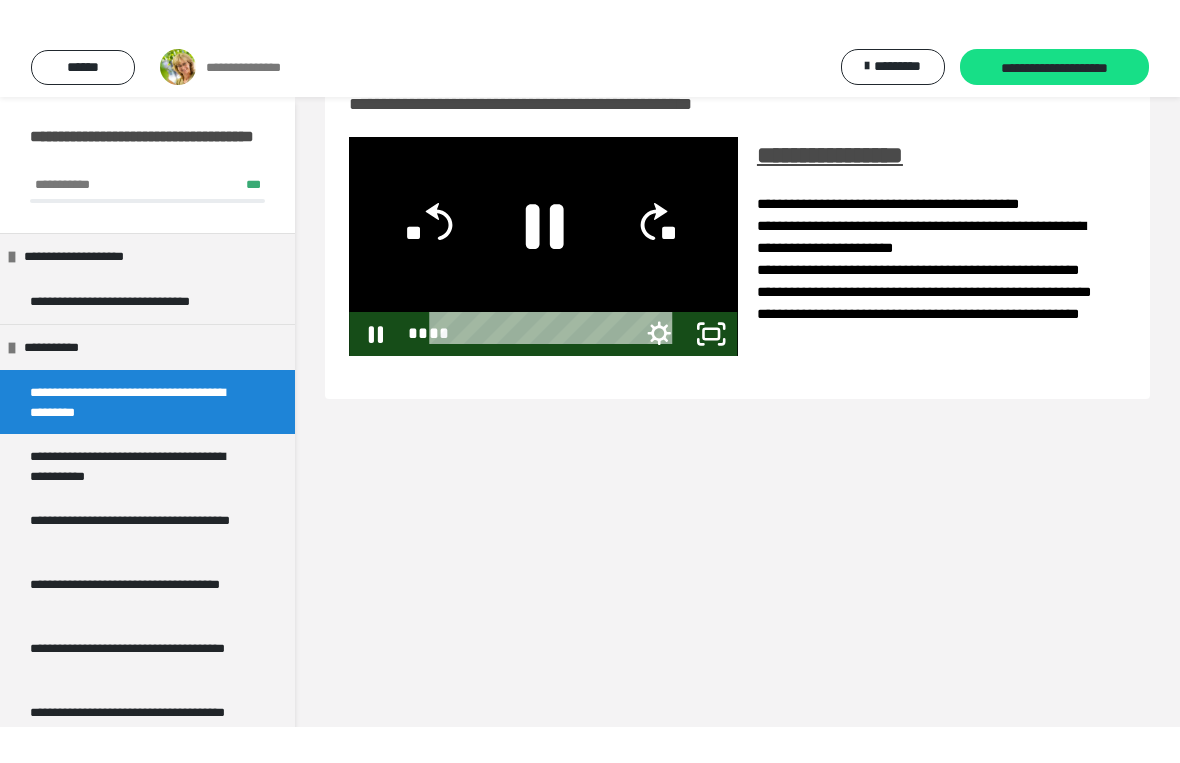 scroll, scrollTop: 24, scrollLeft: 0, axis: vertical 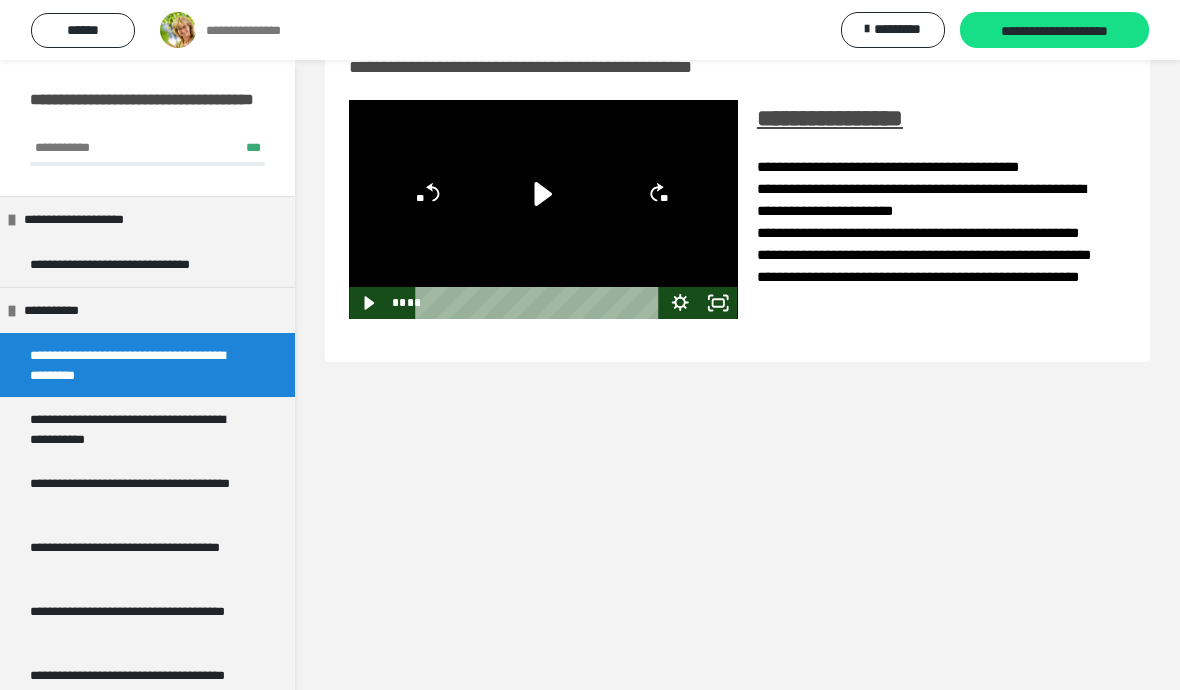 click on "**********" at bounding box center (139, 429) 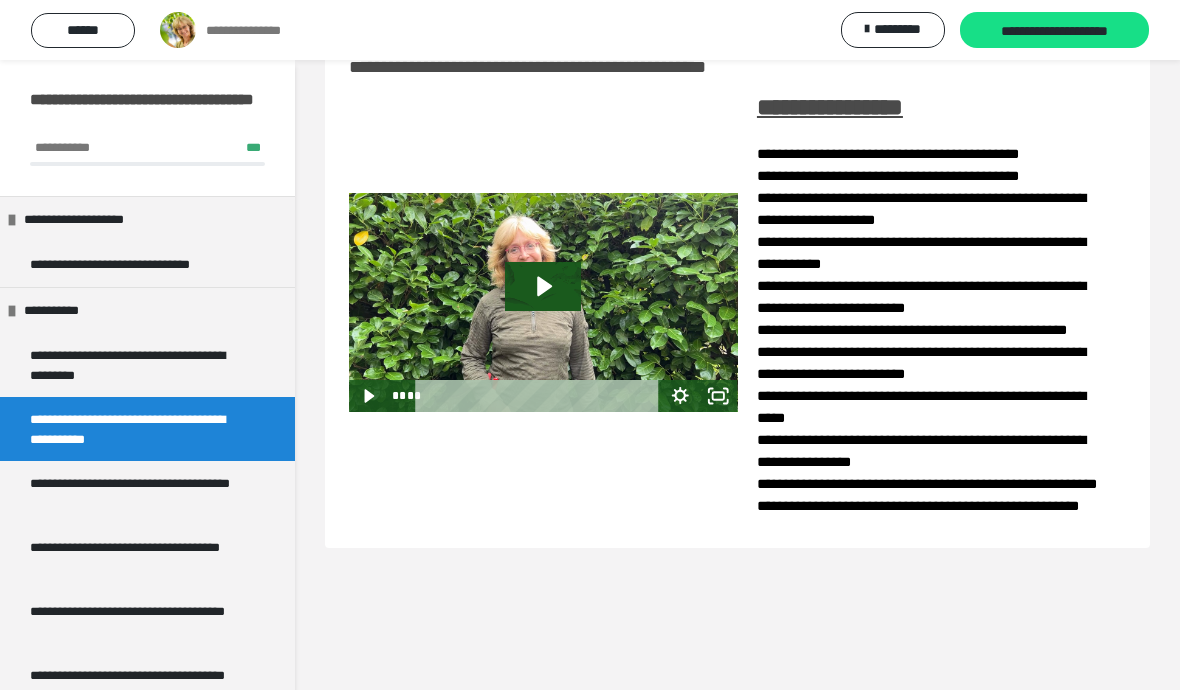 click 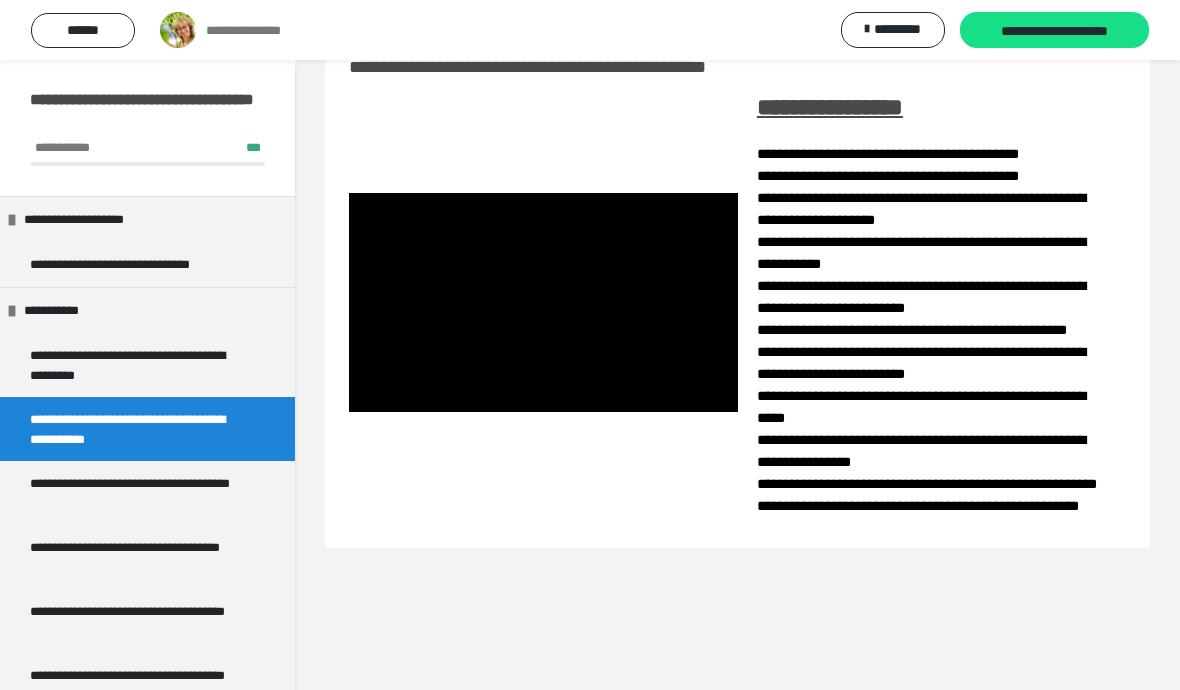 click at bounding box center (543, 302) 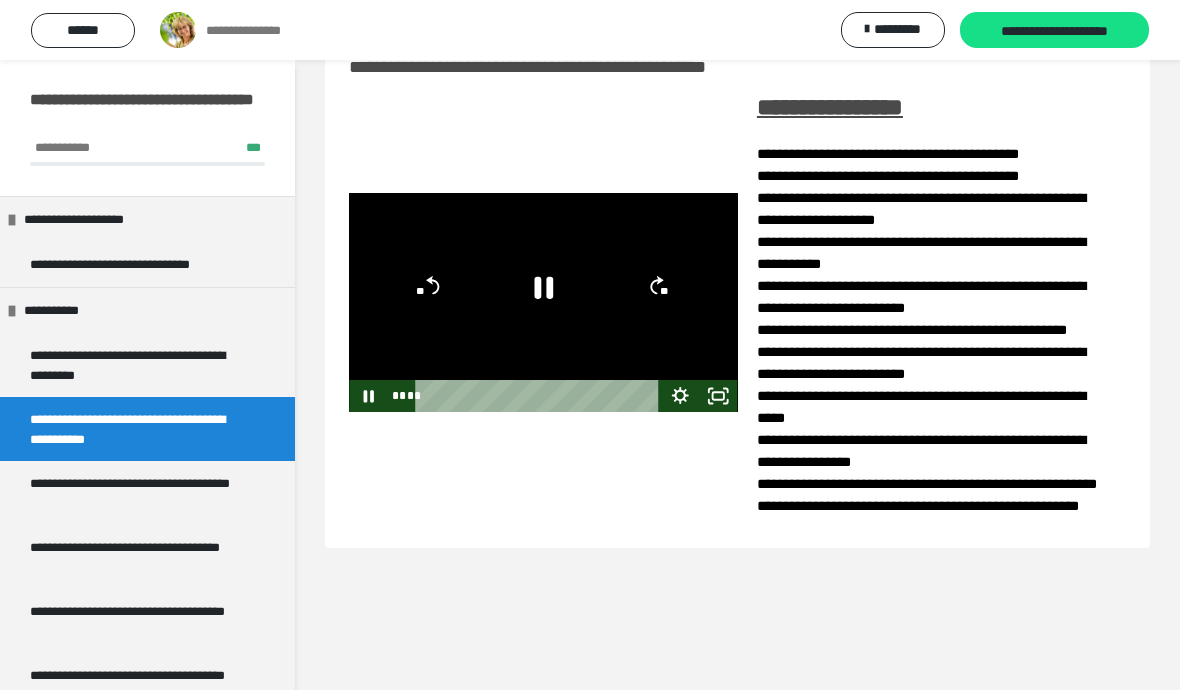 click 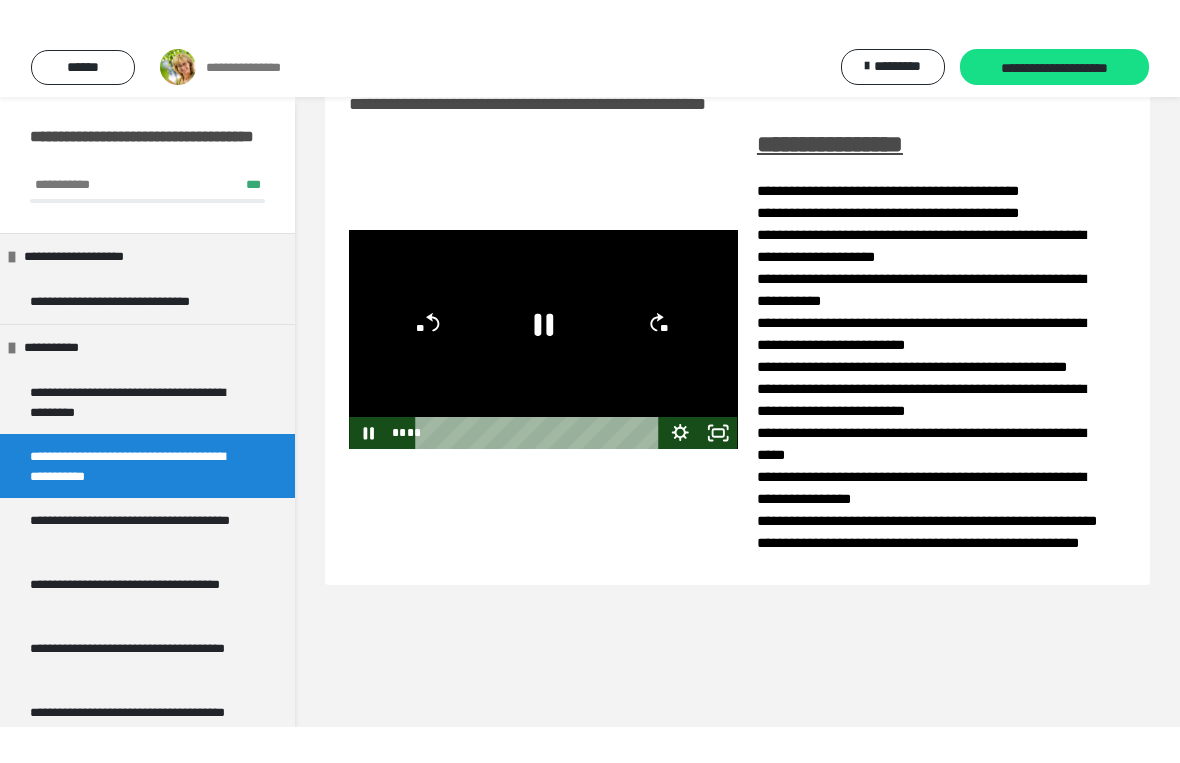 scroll, scrollTop: 24, scrollLeft: 0, axis: vertical 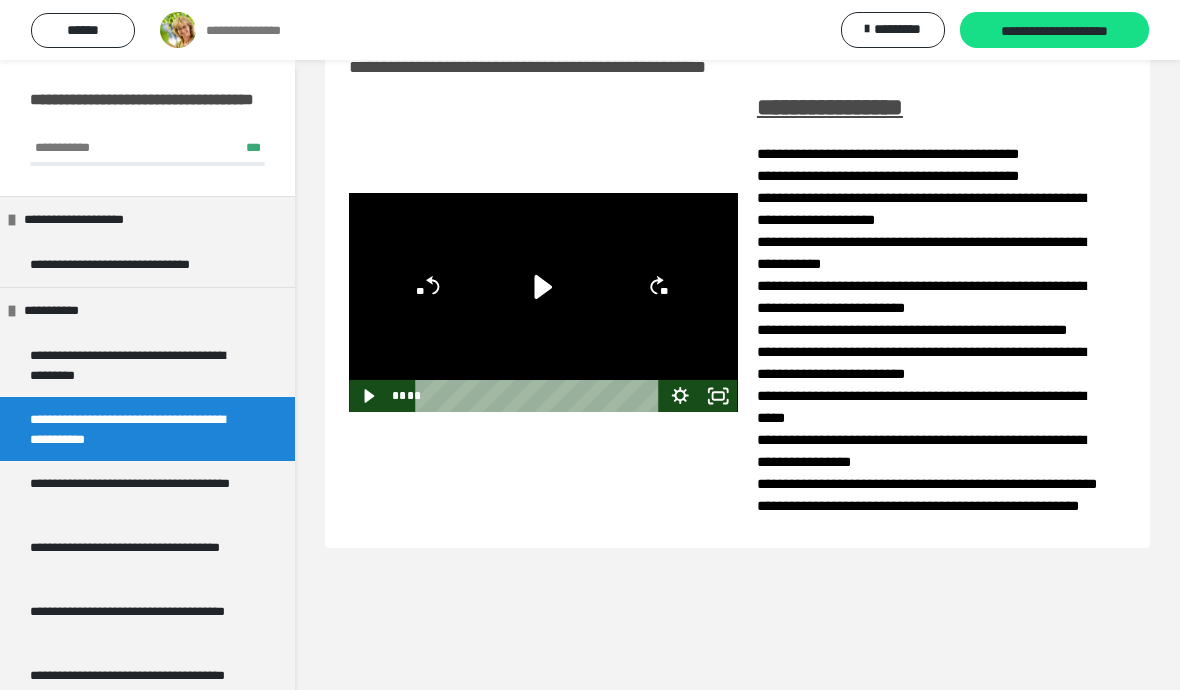 click on "**********" at bounding box center (139, 493) 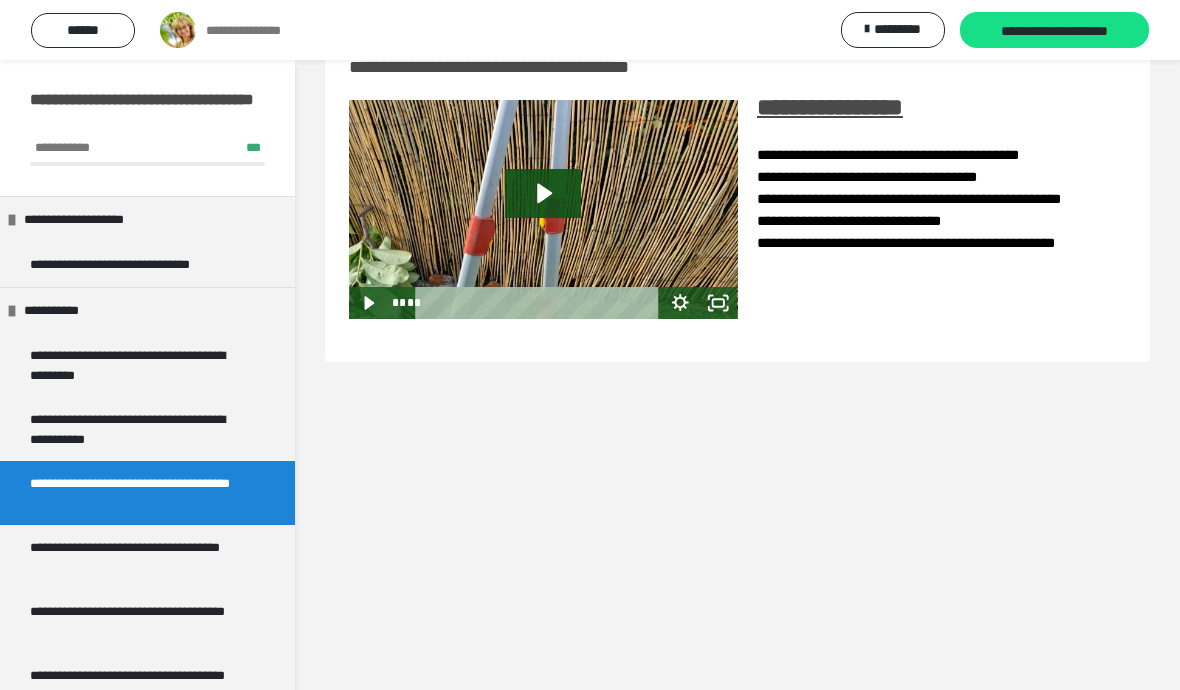 click 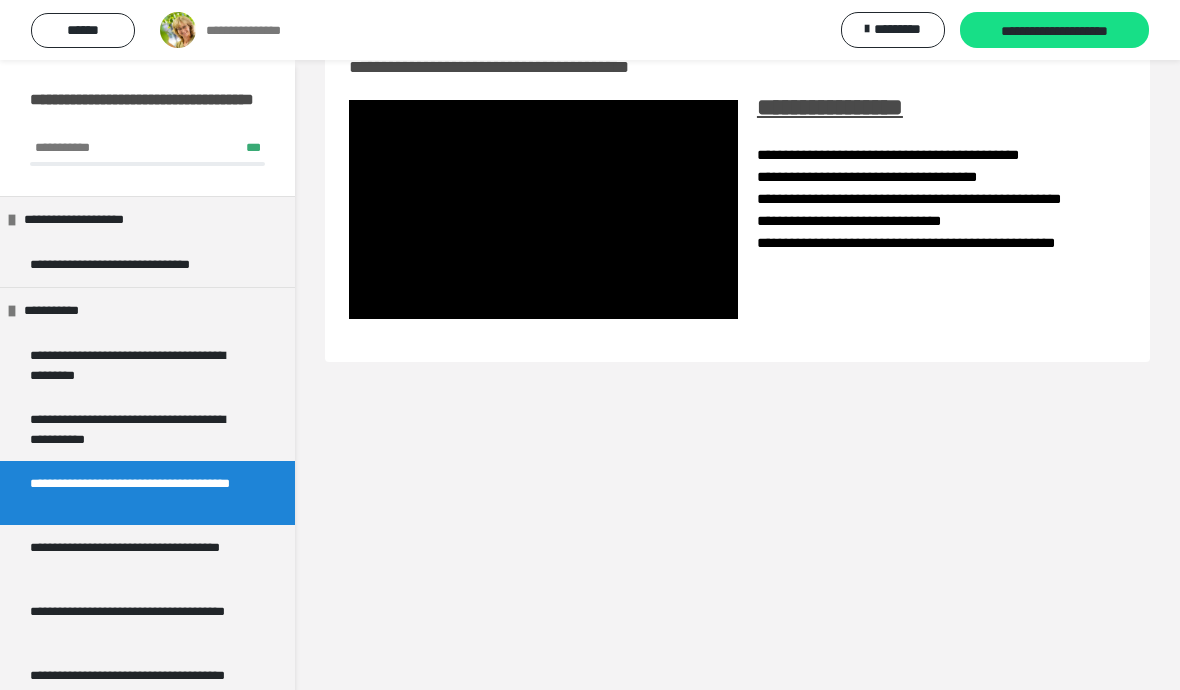 click 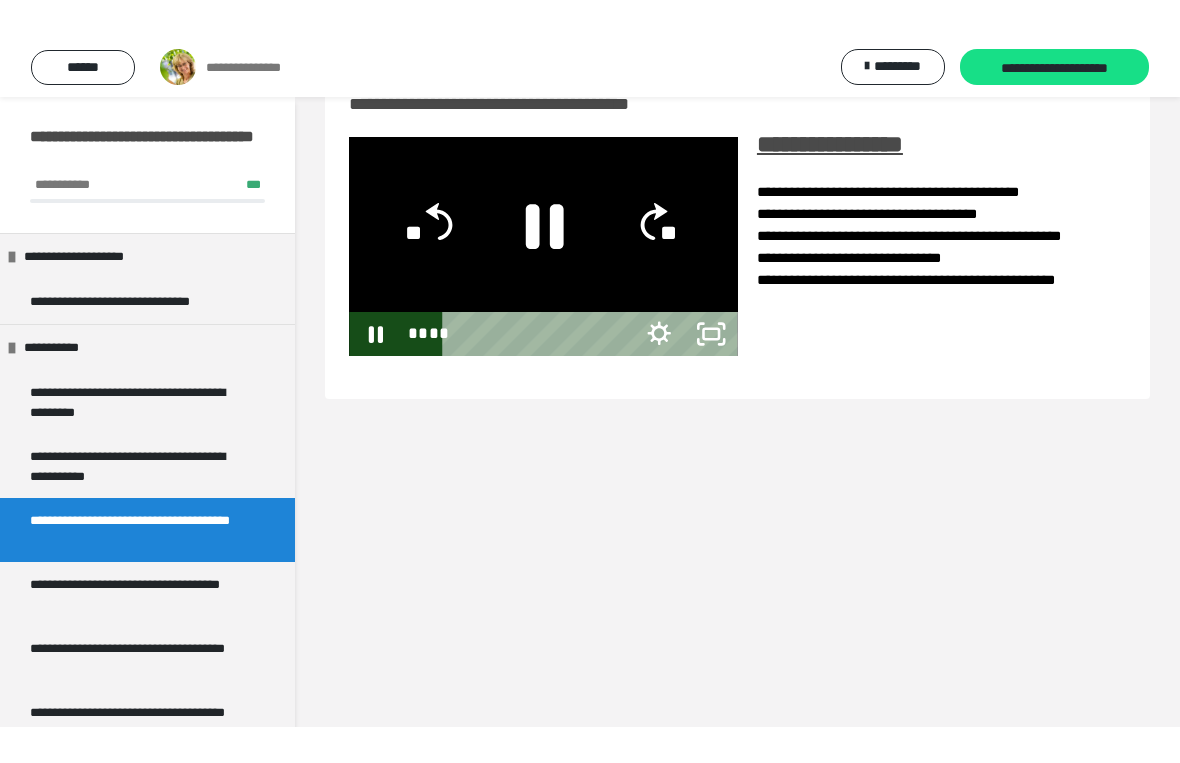 scroll, scrollTop: 24, scrollLeft: 0, axis: vertical 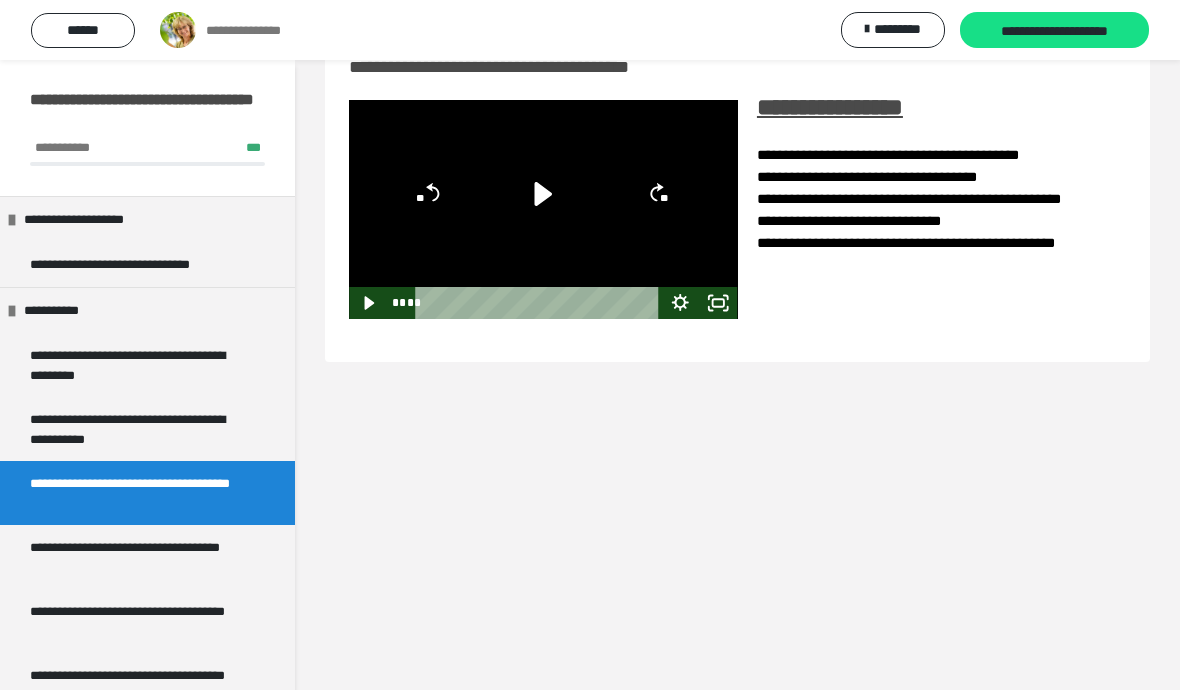 click on "**********" at bounding box center (139, 557) 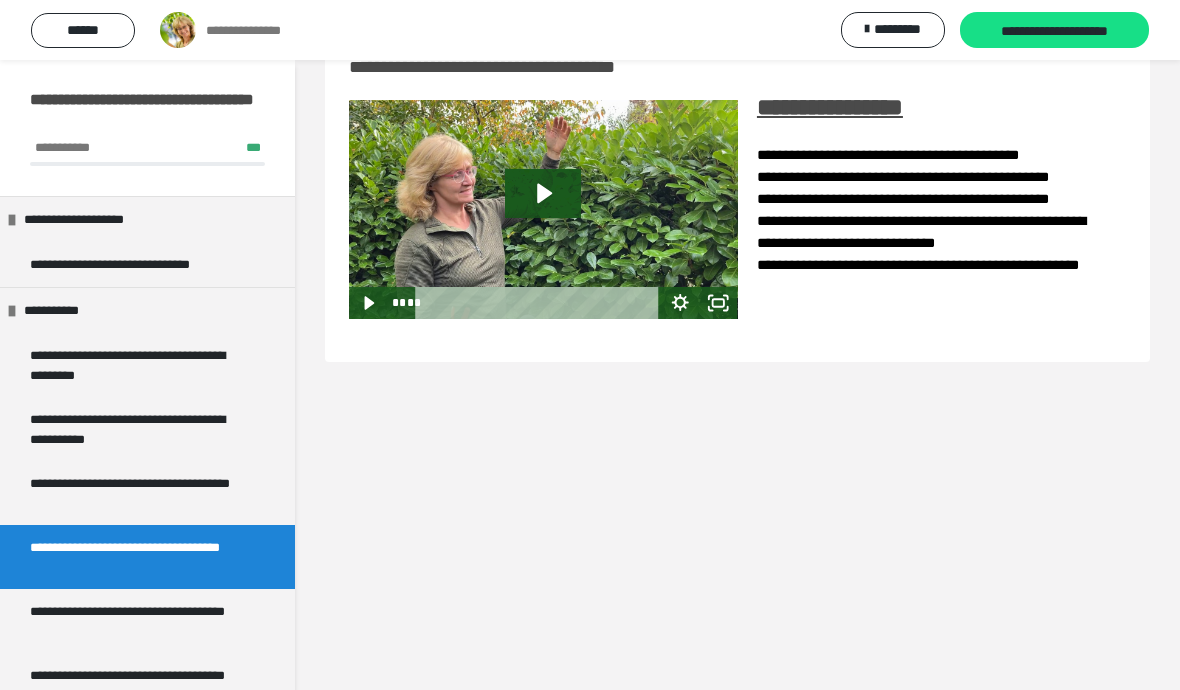 click 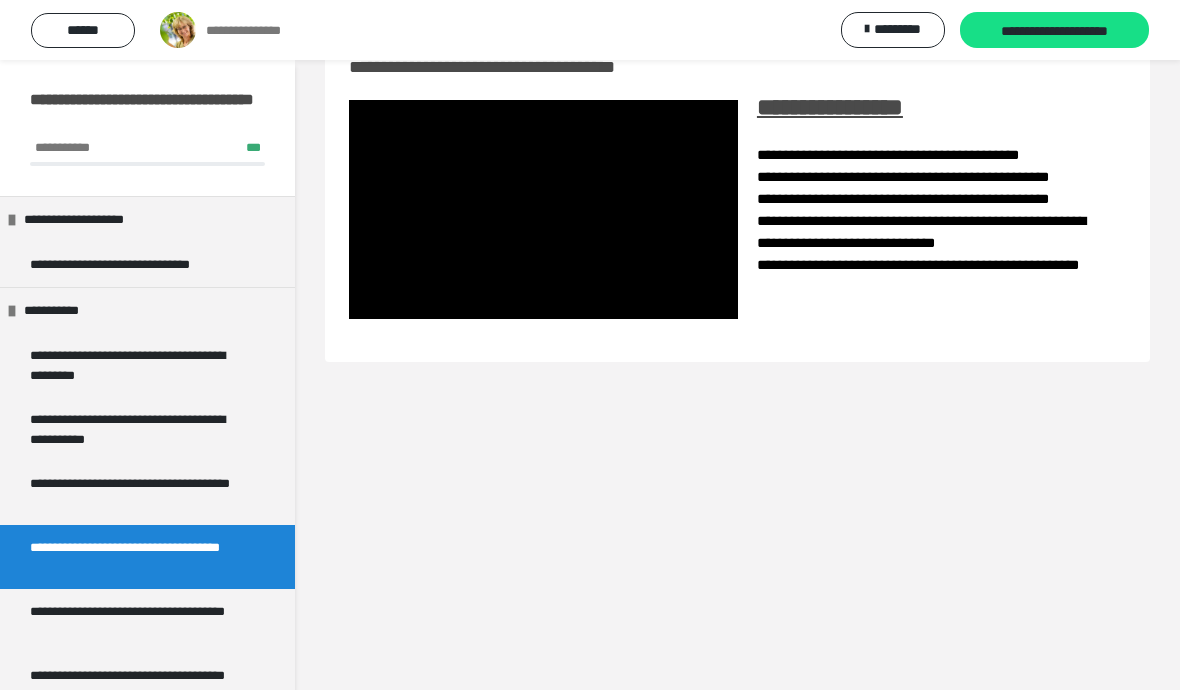 click 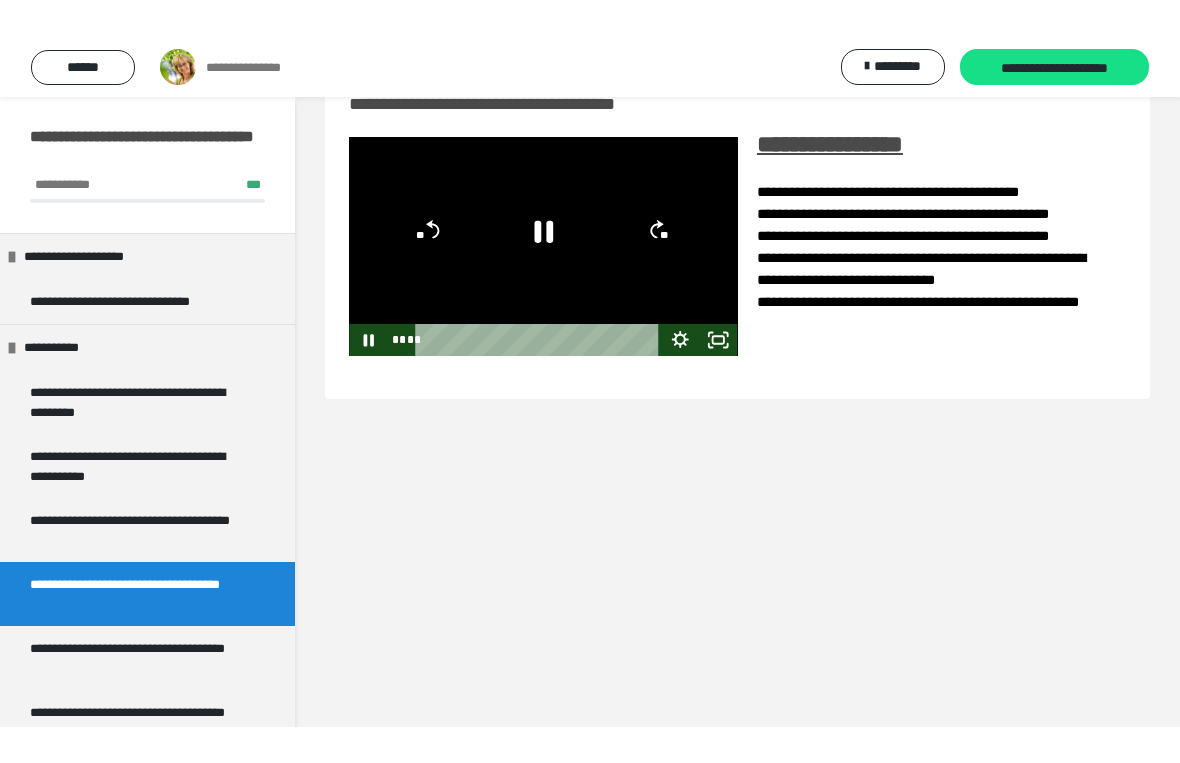 scroll, scrollTop: 24, scrollLeft: 0, axis: vertical 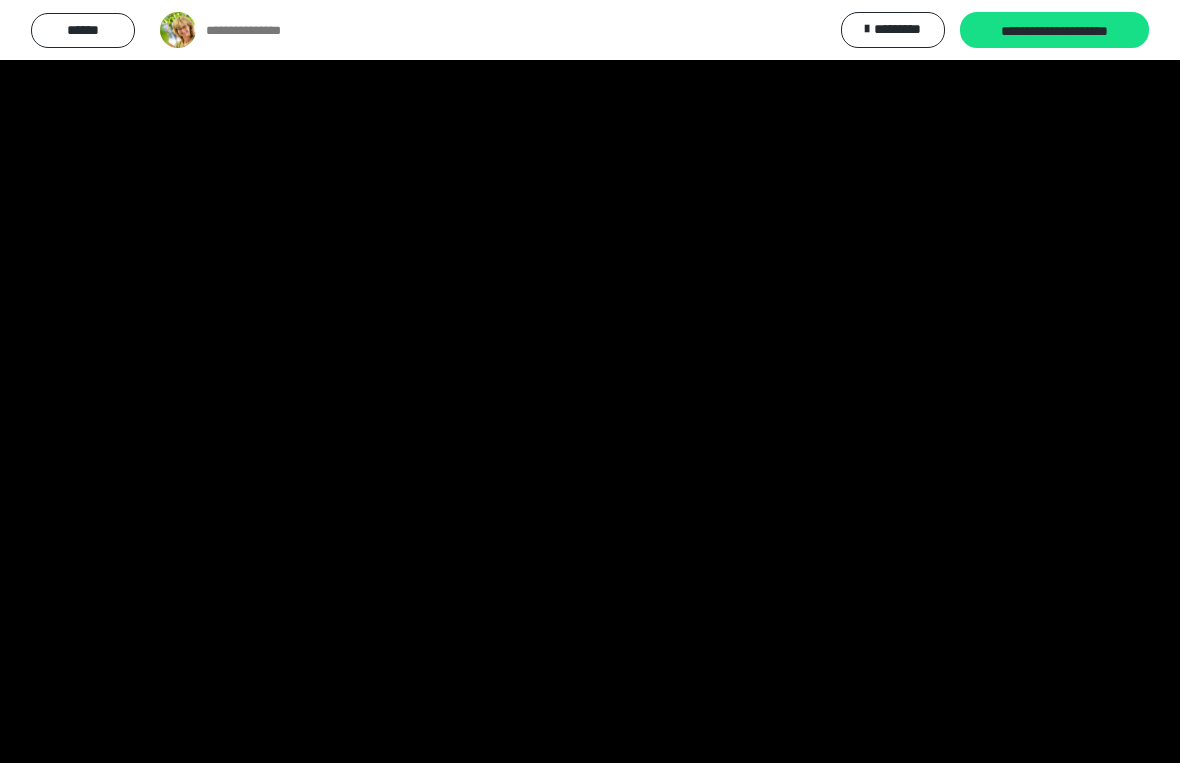 click at bounding box center (590, 381) 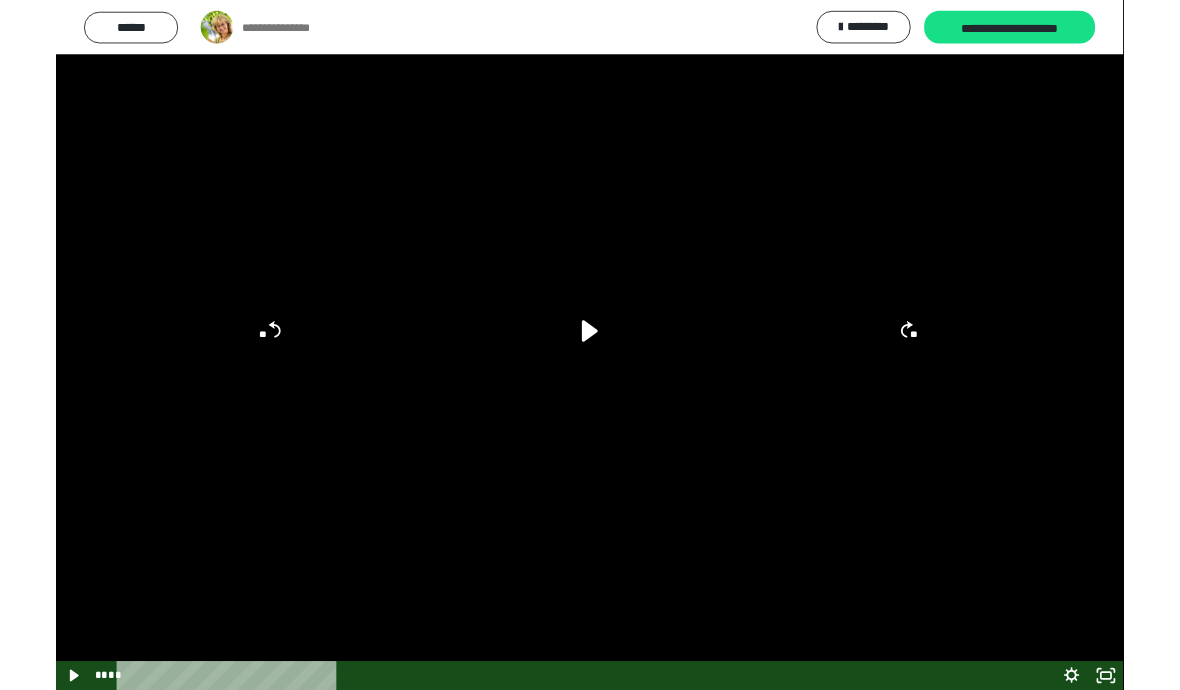 scroll, scrollTop: 74, scrollLeft: 0, axis: vertical 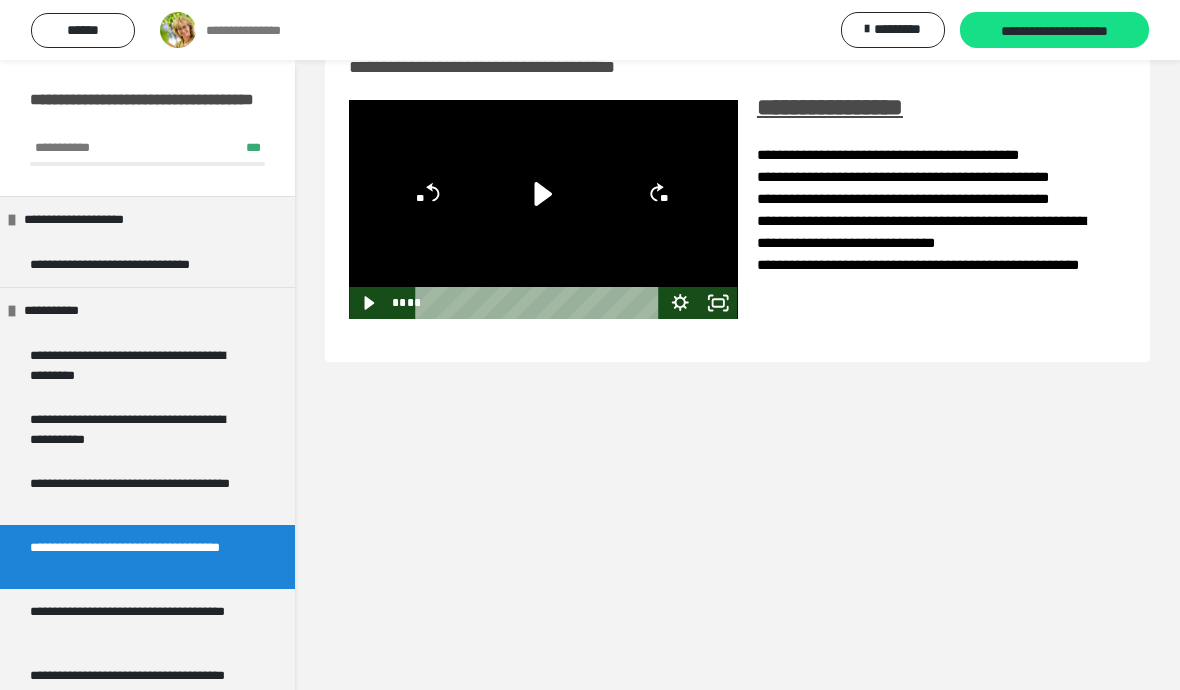 click on "**********" at bounding box center (139, 621) 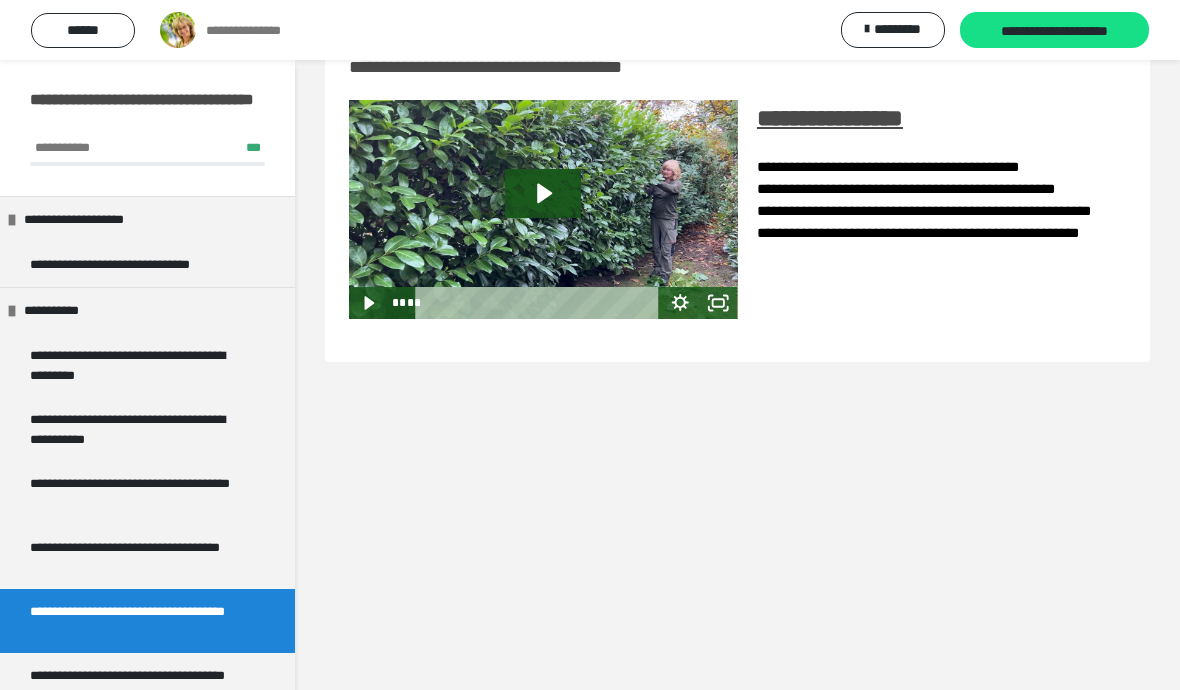 click 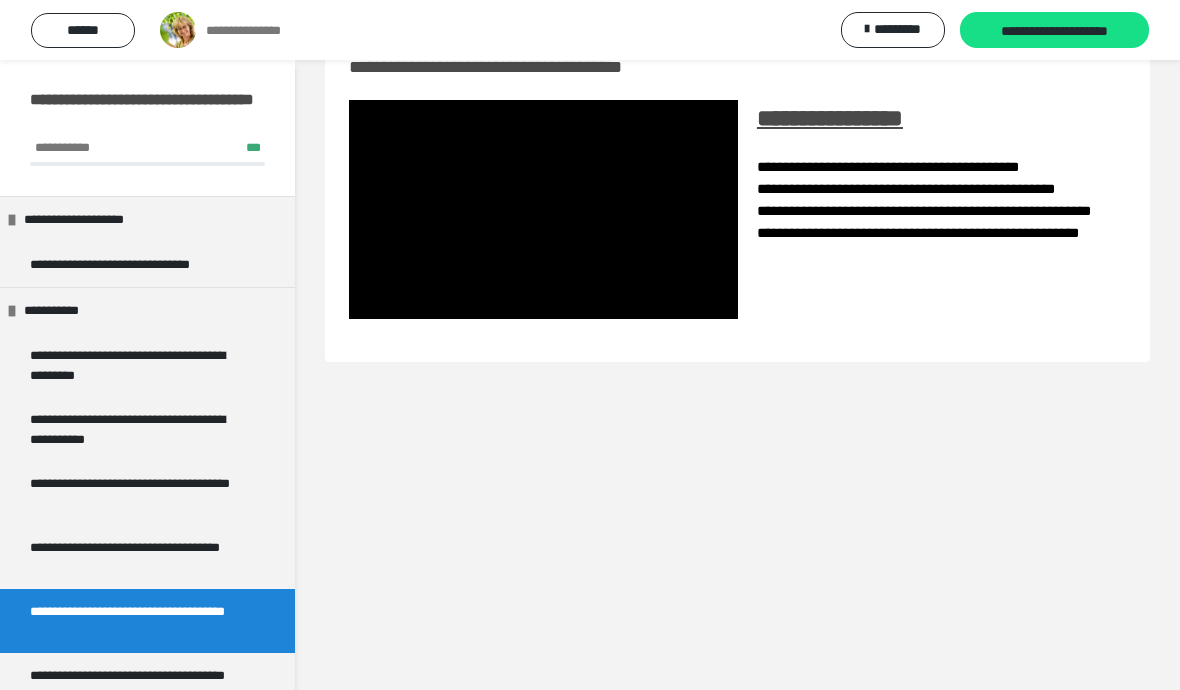click 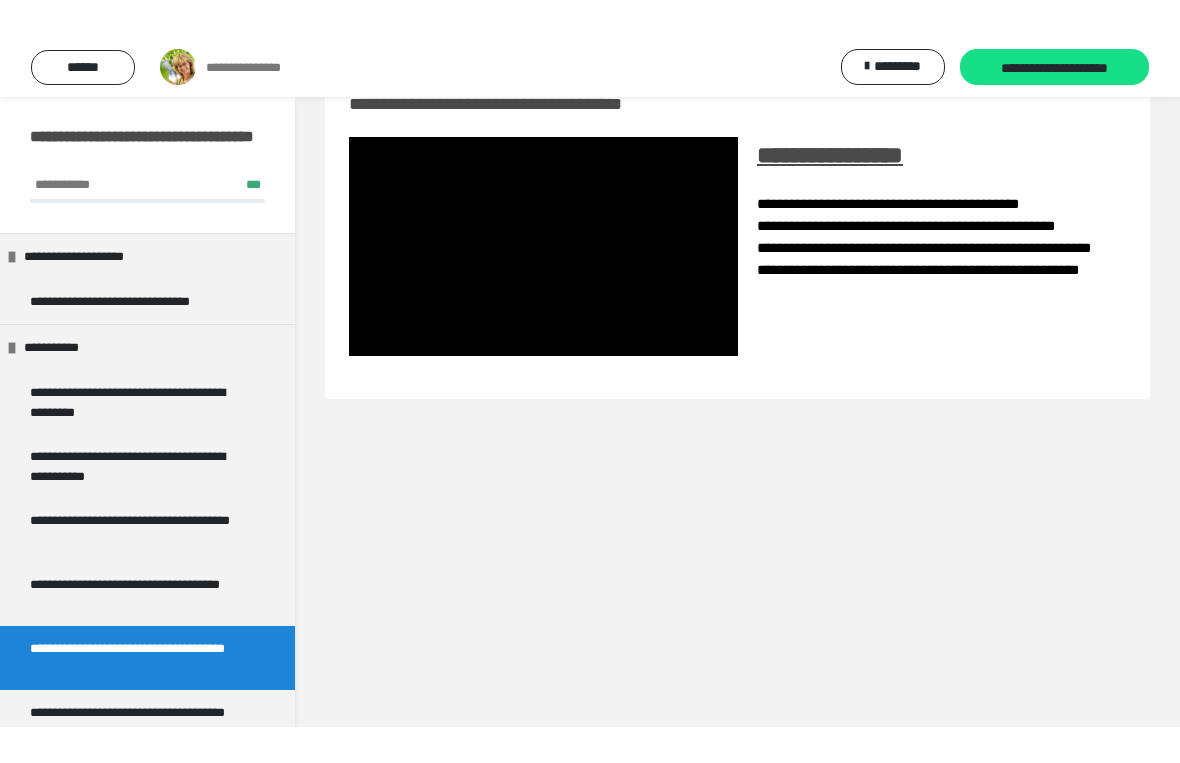 scroll, scrollTop: 24, scrollLeft: 0, axis: vertical 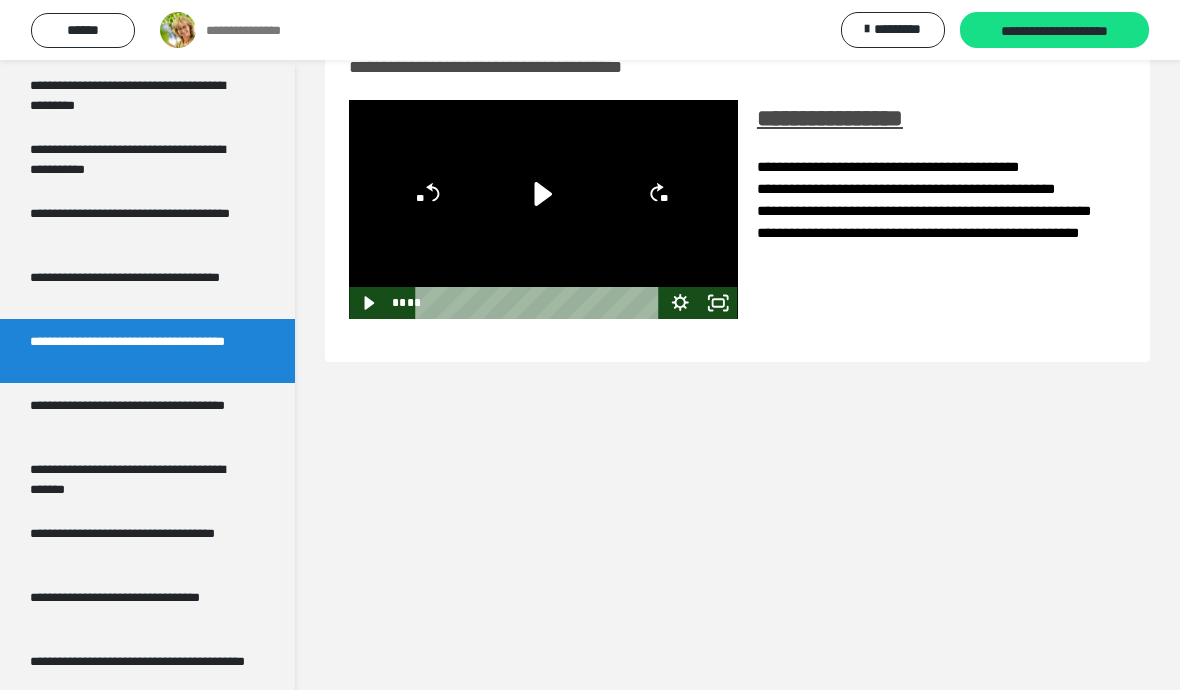 click on "**********" at bounding box center [139, 415] 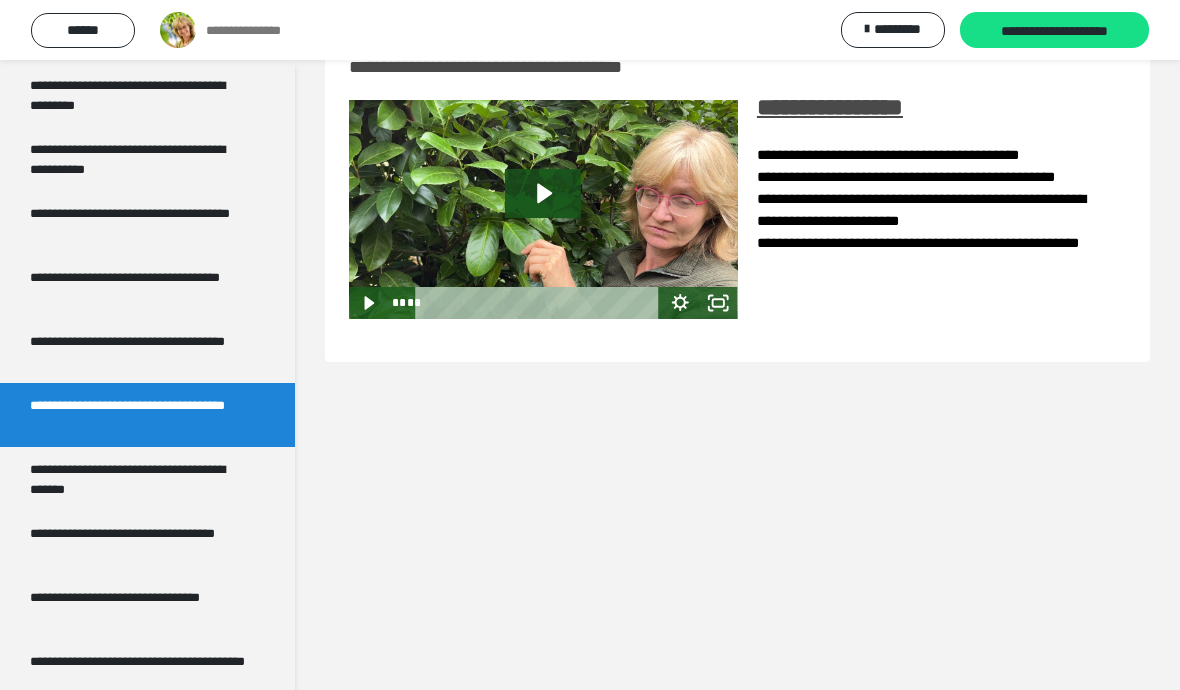 click 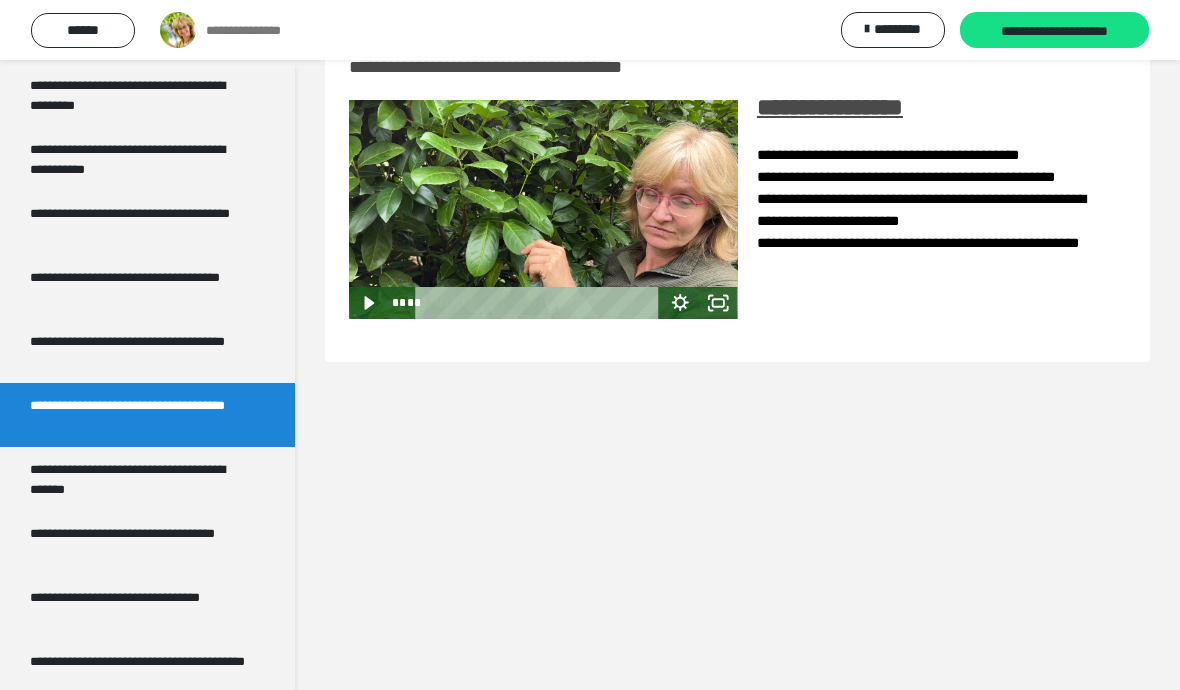 click 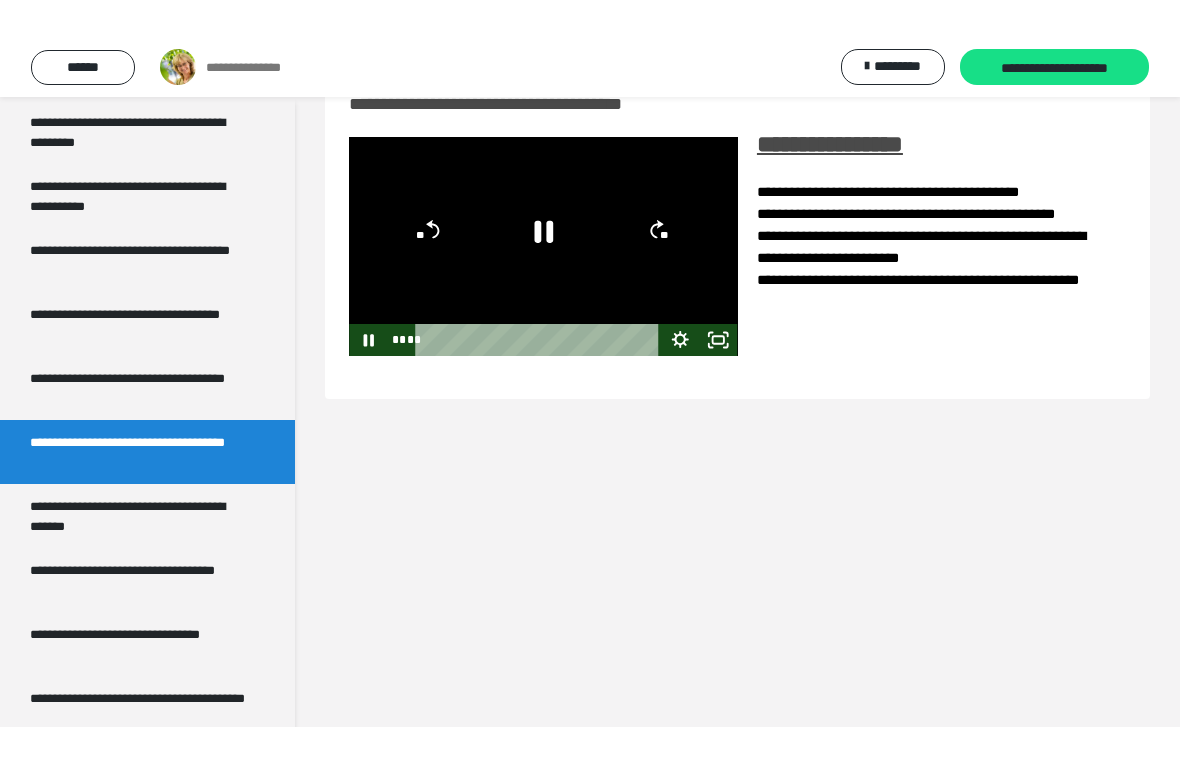 scroll, scrollTop: 24, scrollLeft: 0, axis: vertical 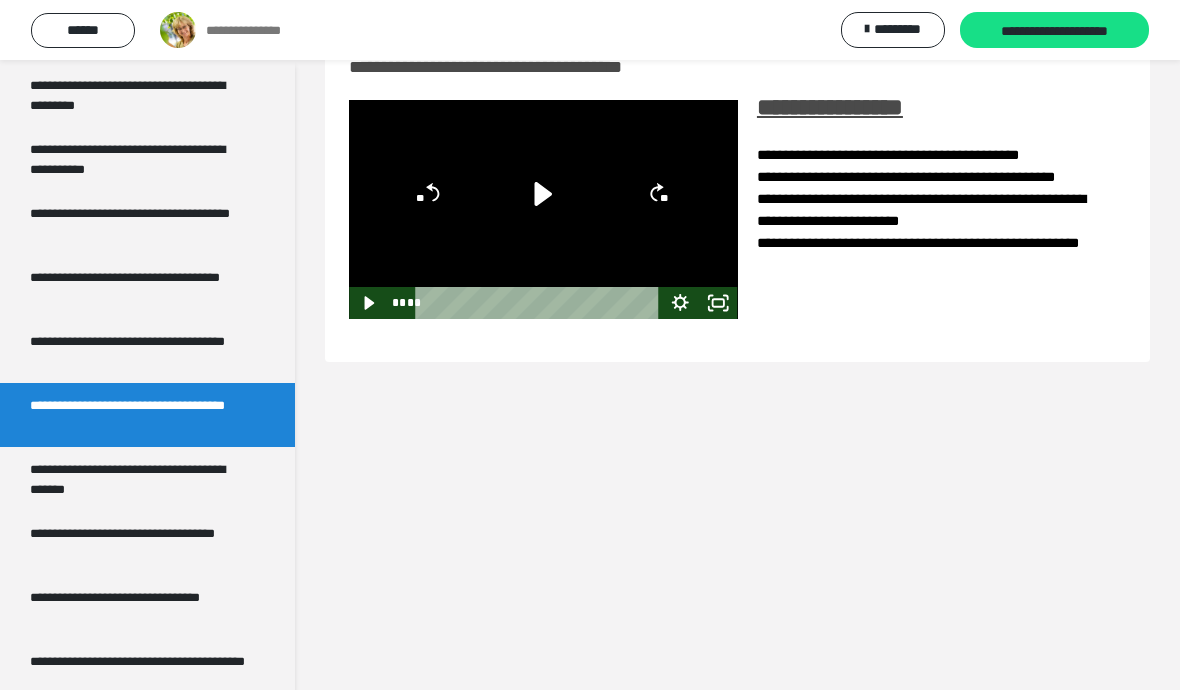 click on "**********" at bounding box center [139, 479] 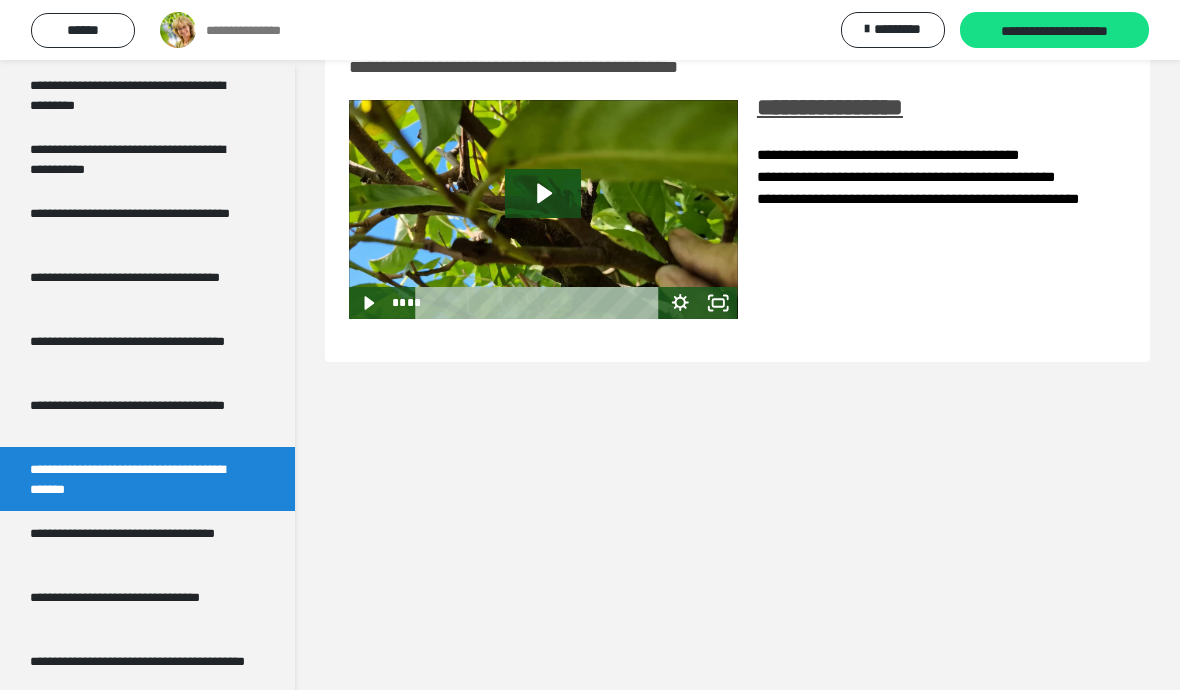 click 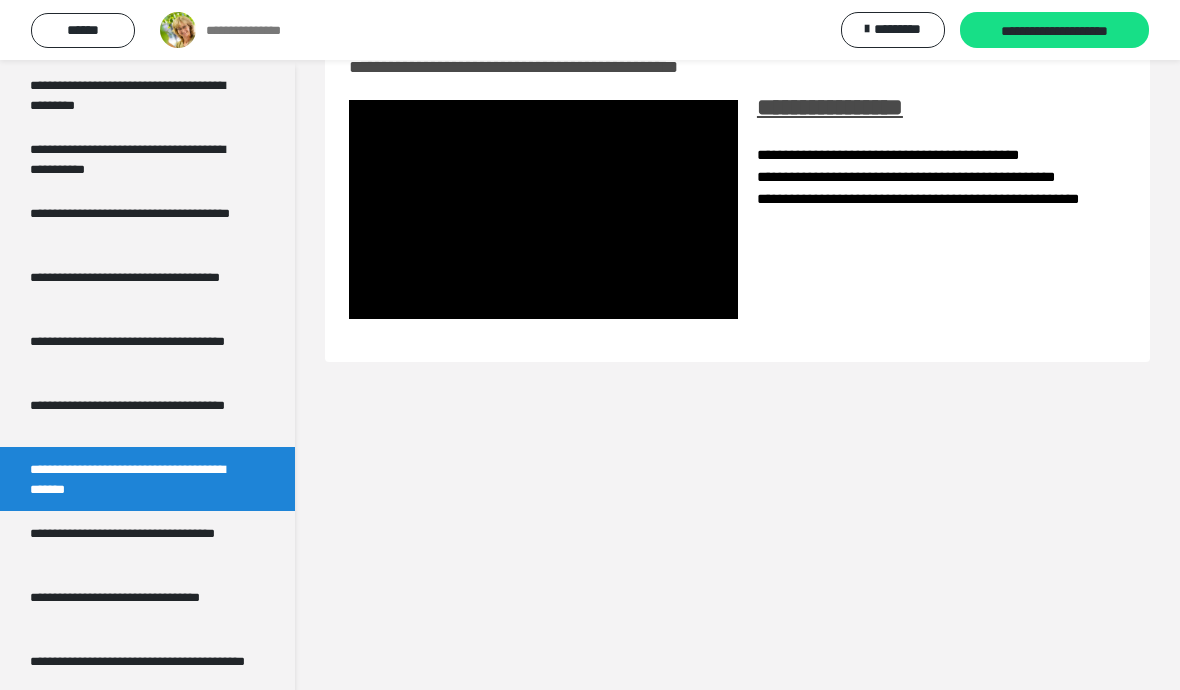 click at bounding box center (543, 209) 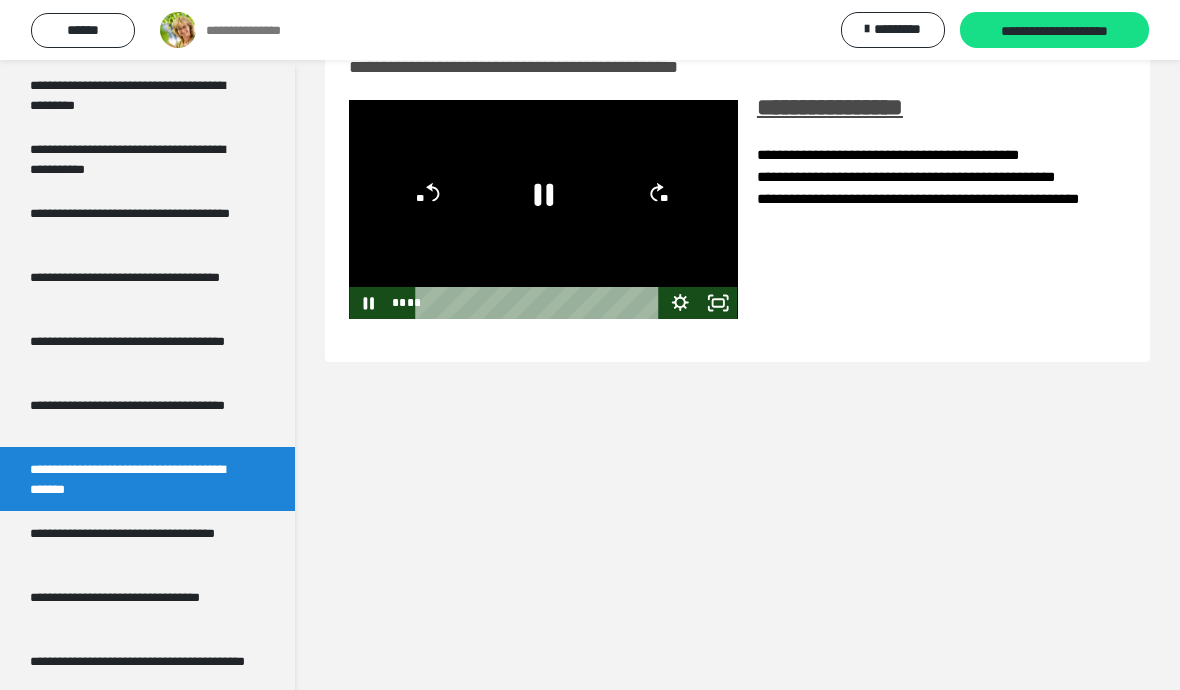 click 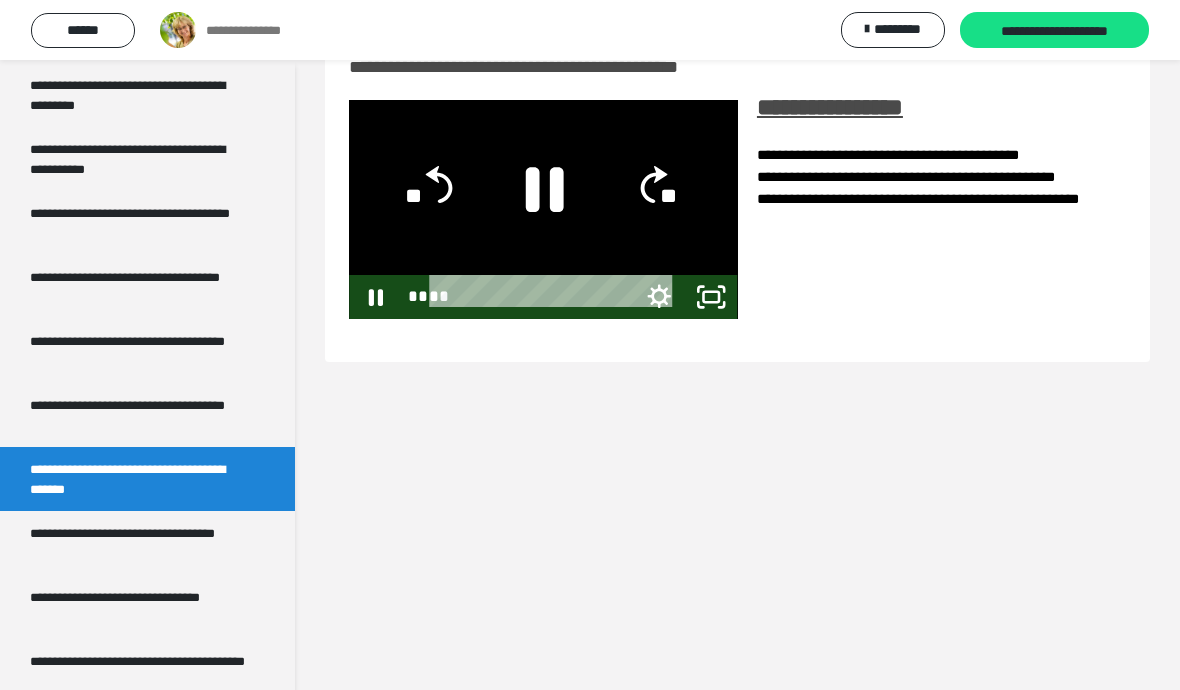 scroll, scrollTop: 24, scrollLeft: 0, axis: vertical 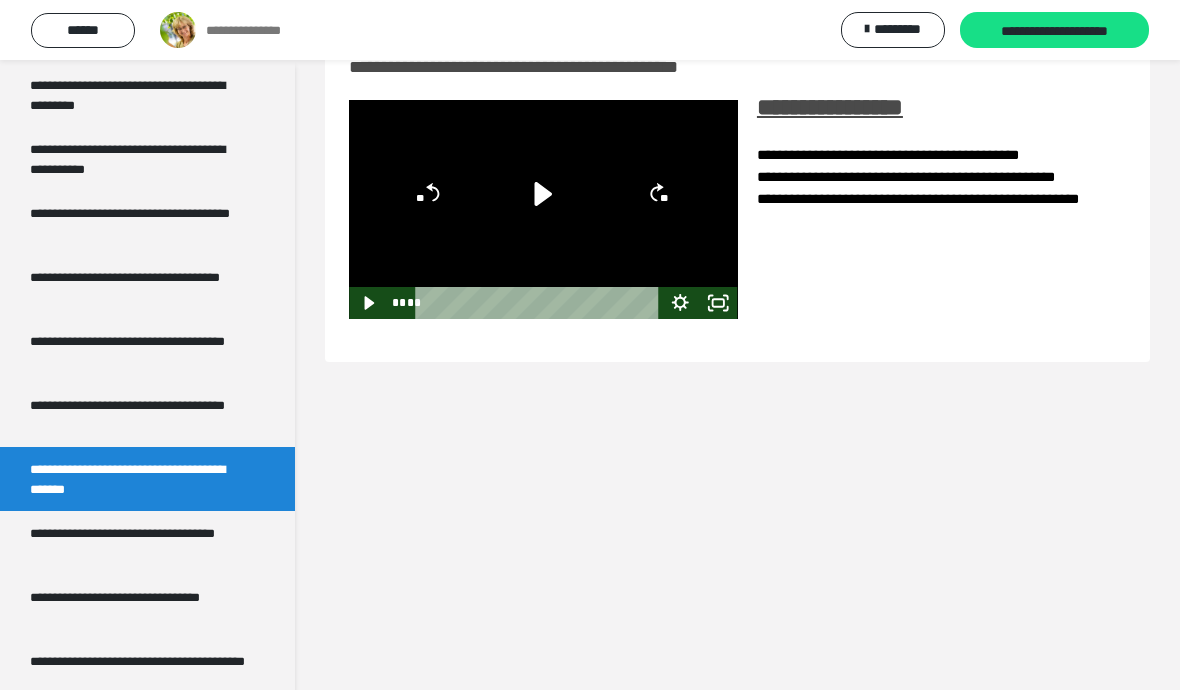 click on "**********" at bounding box center (139, 543) 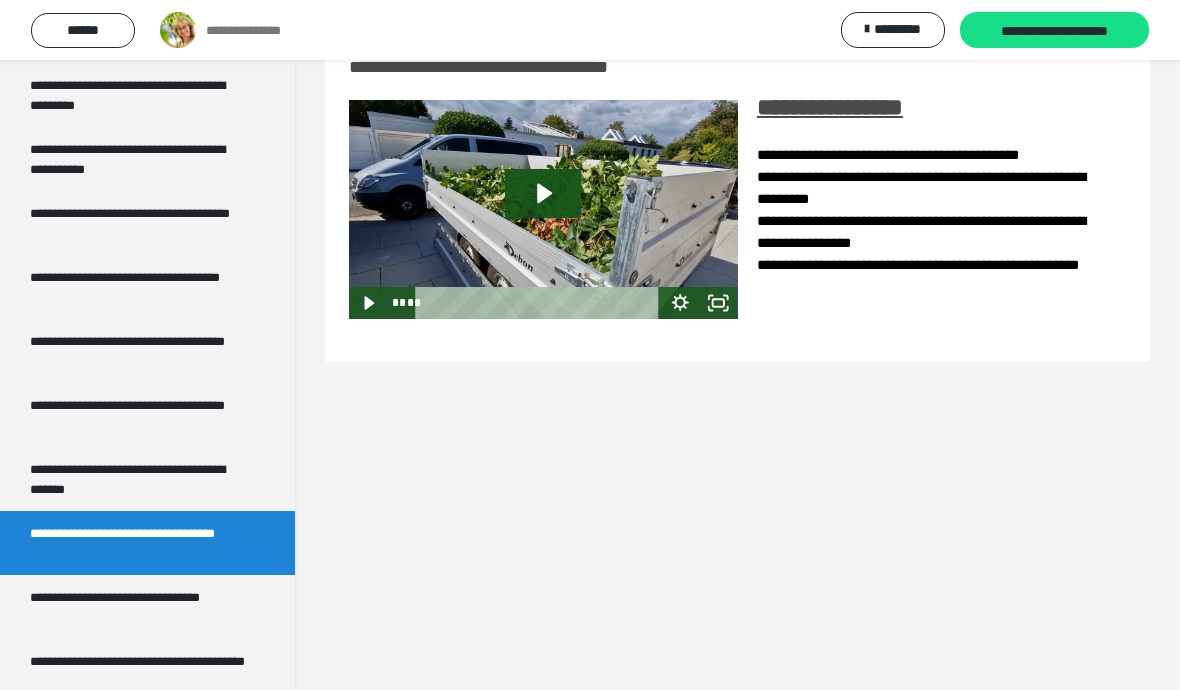 click 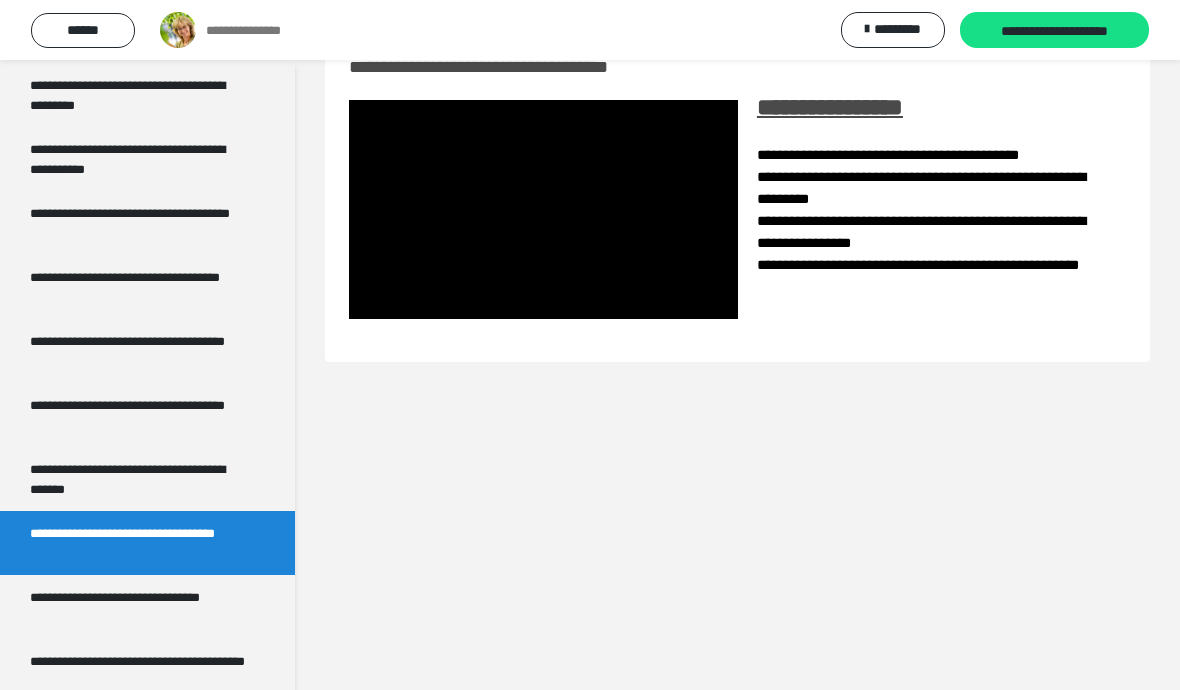 click at bounding box center [543, 209] 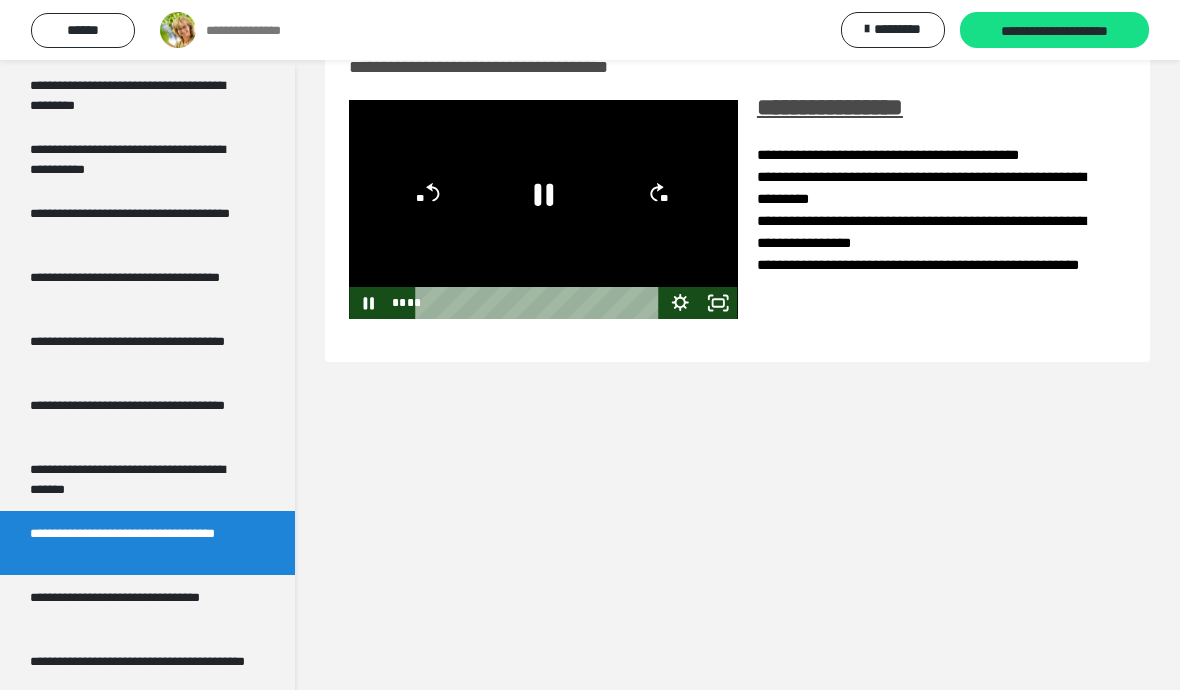 click 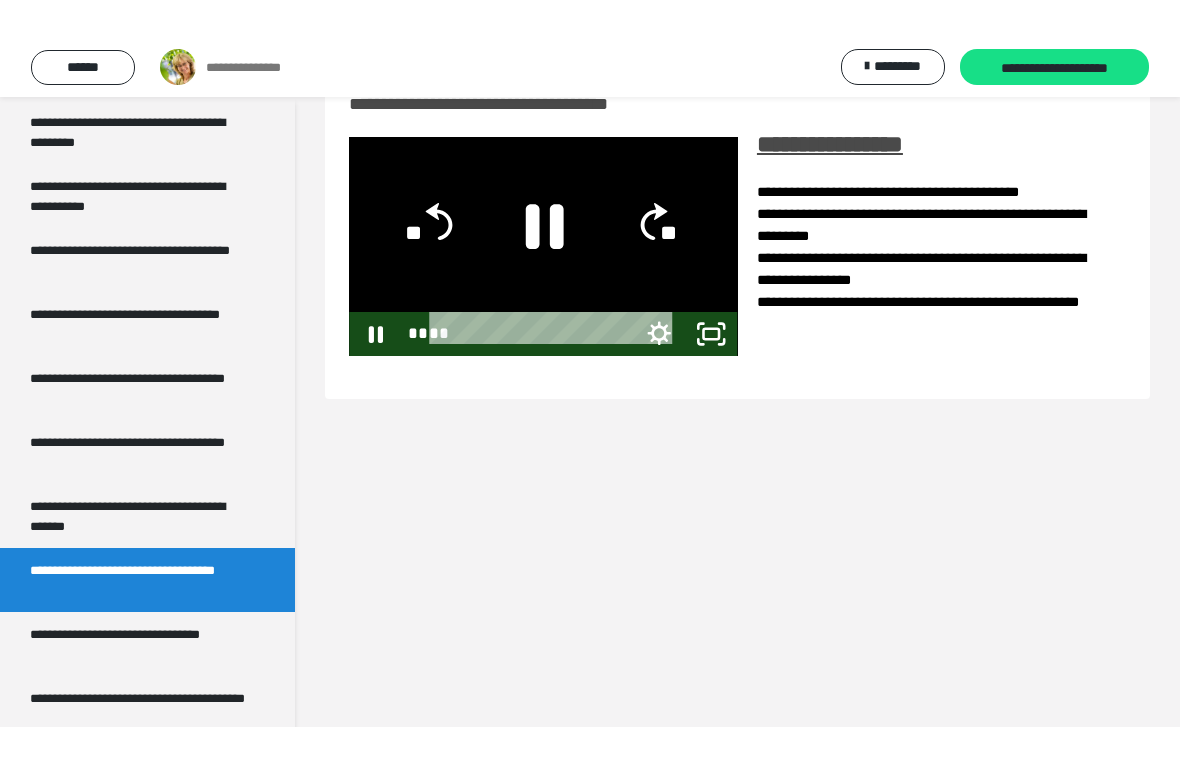 scroll, scrollTop: 24, scrollLeft: 0, axis: vertical 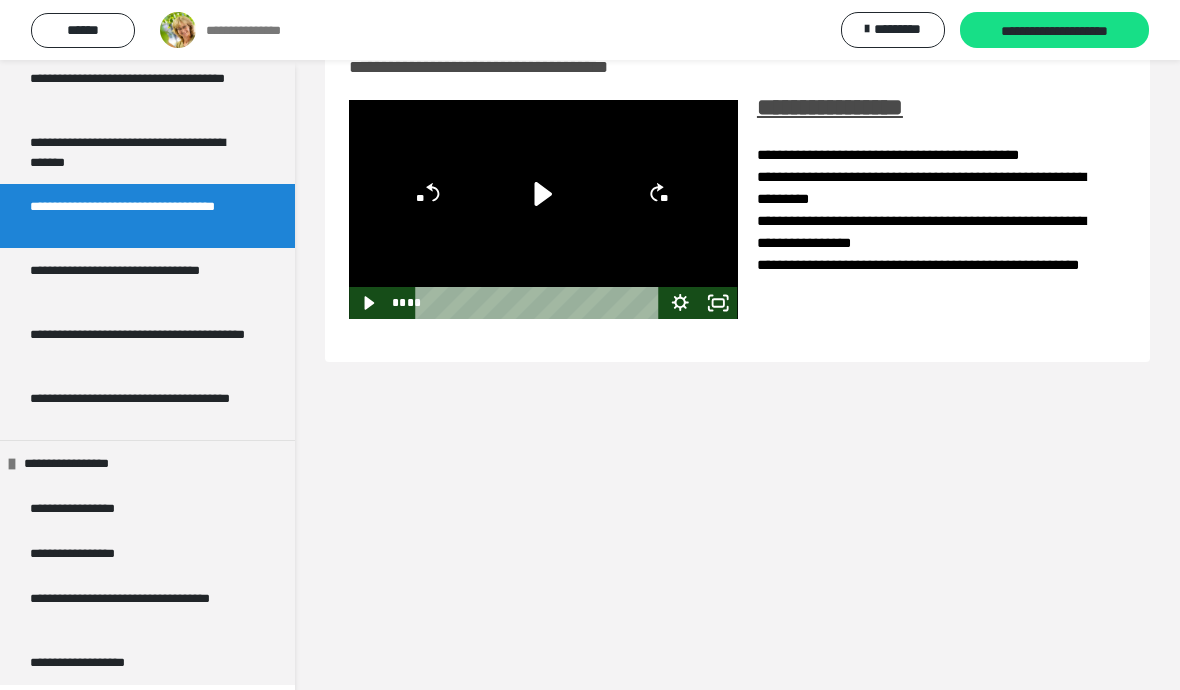 click on "**********" at bounding box center [85, 508] 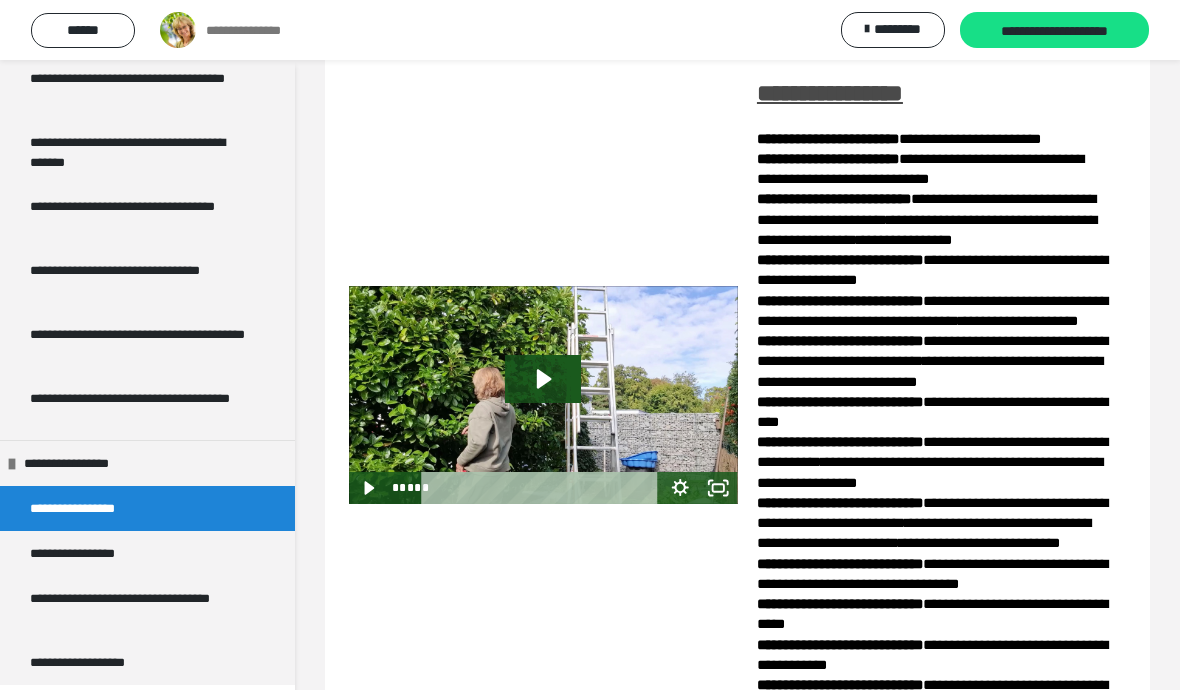 click on "**********" at bounding box center (86, 553) 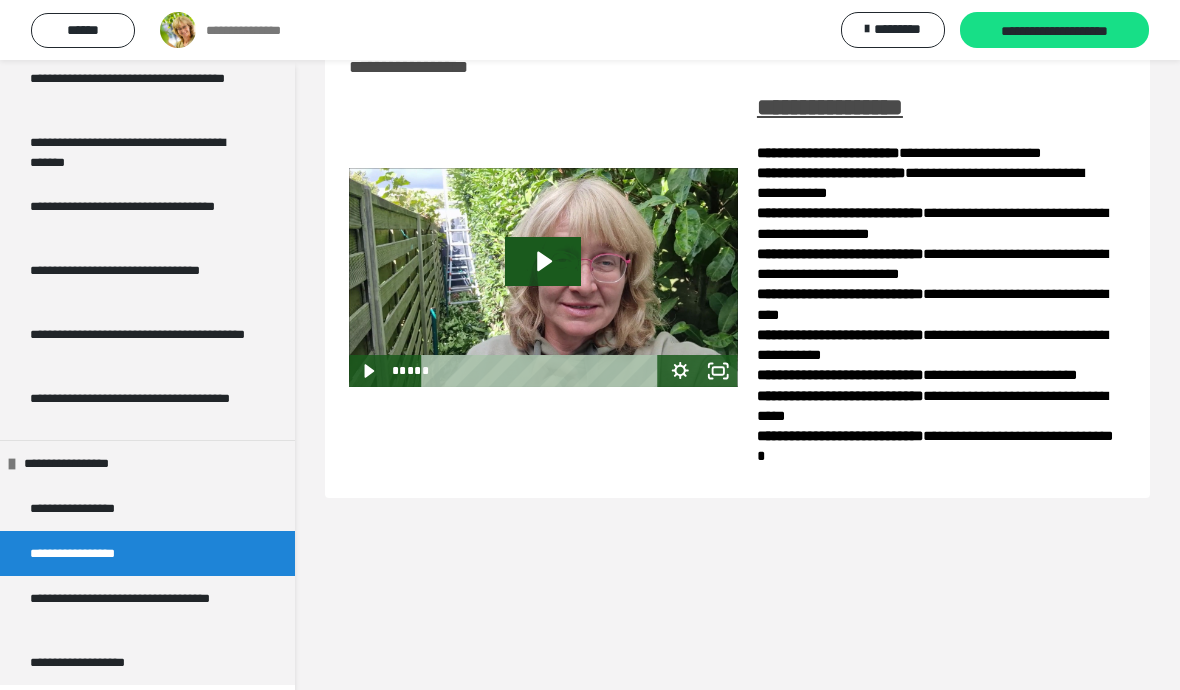 click 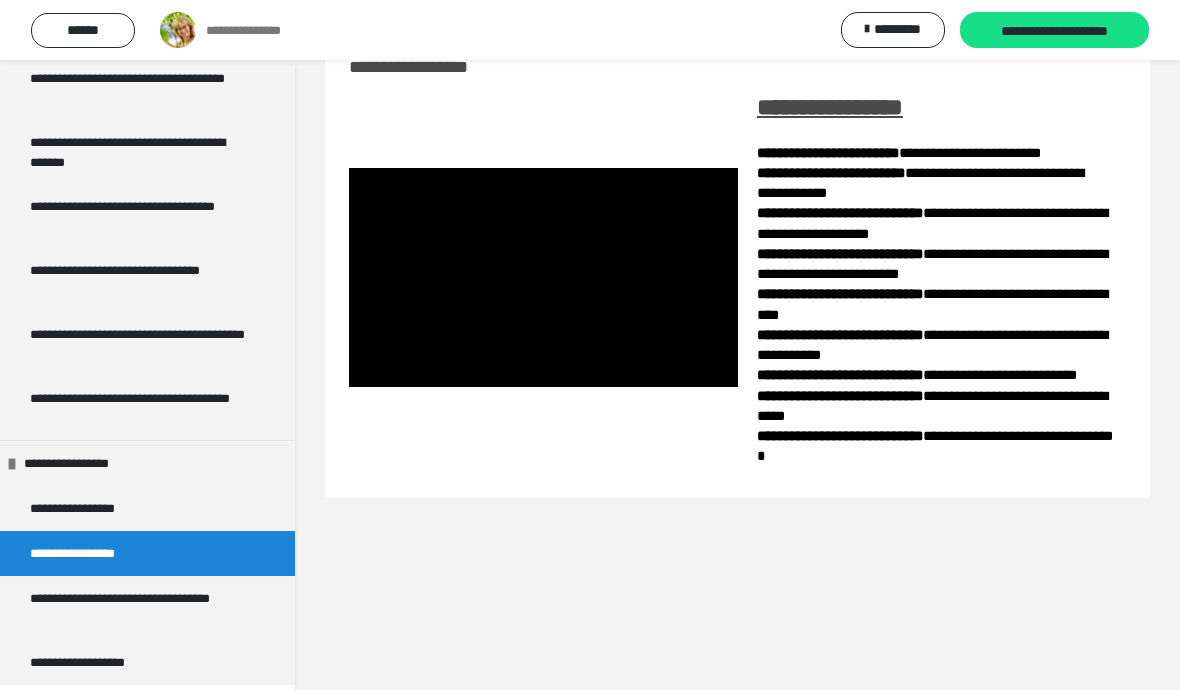 click on "**********" at bounding box center (85, 508) 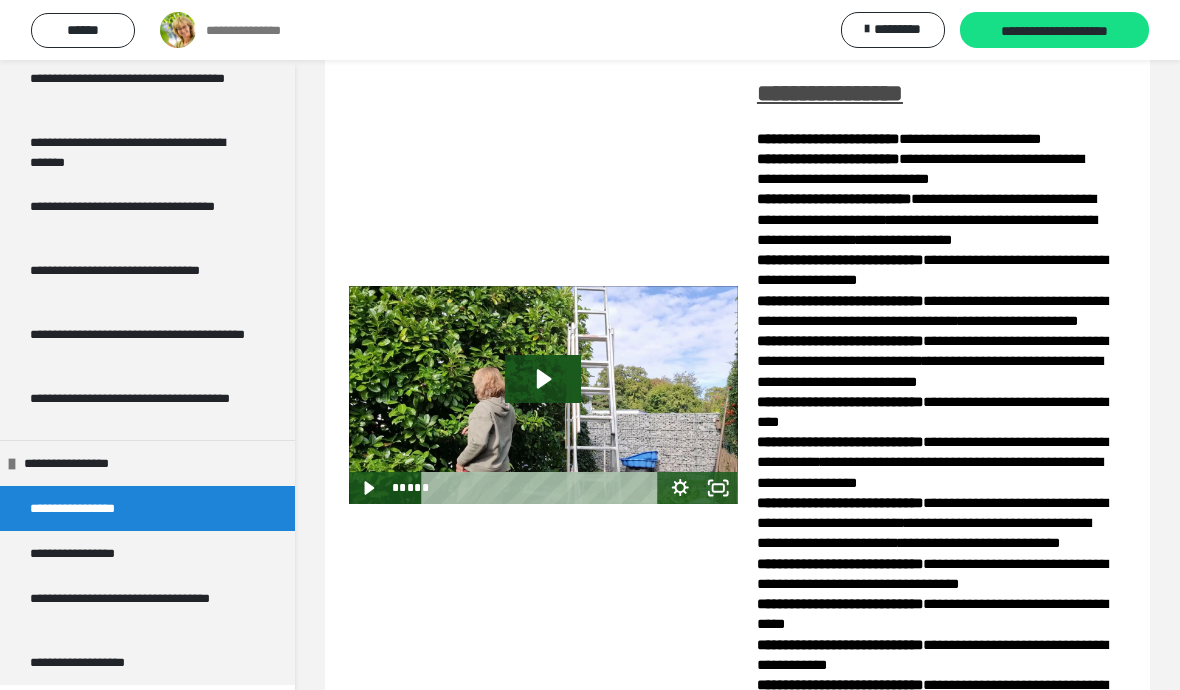click 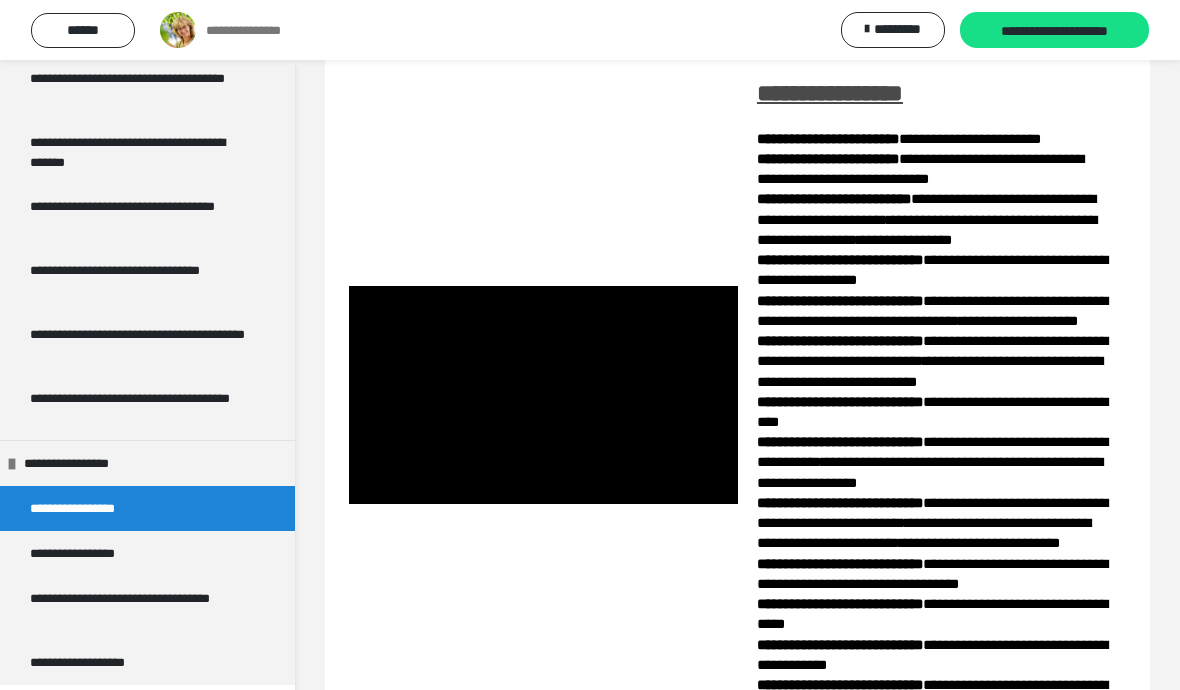 click at bounding box center [543, 395] 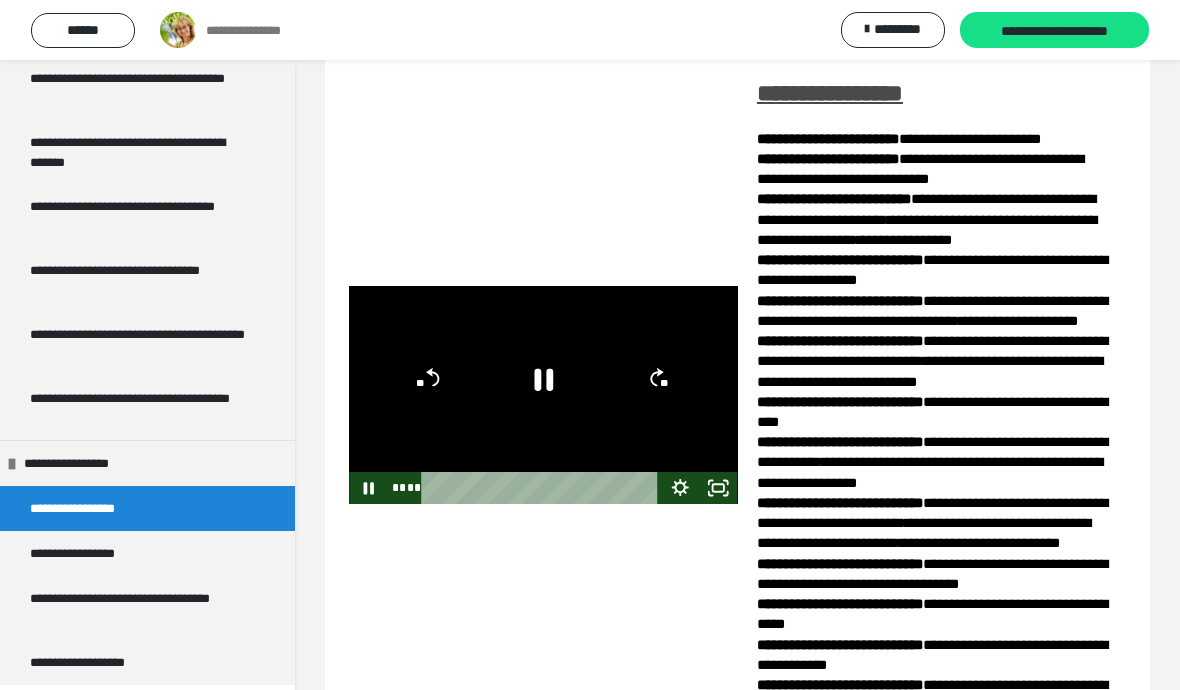 click 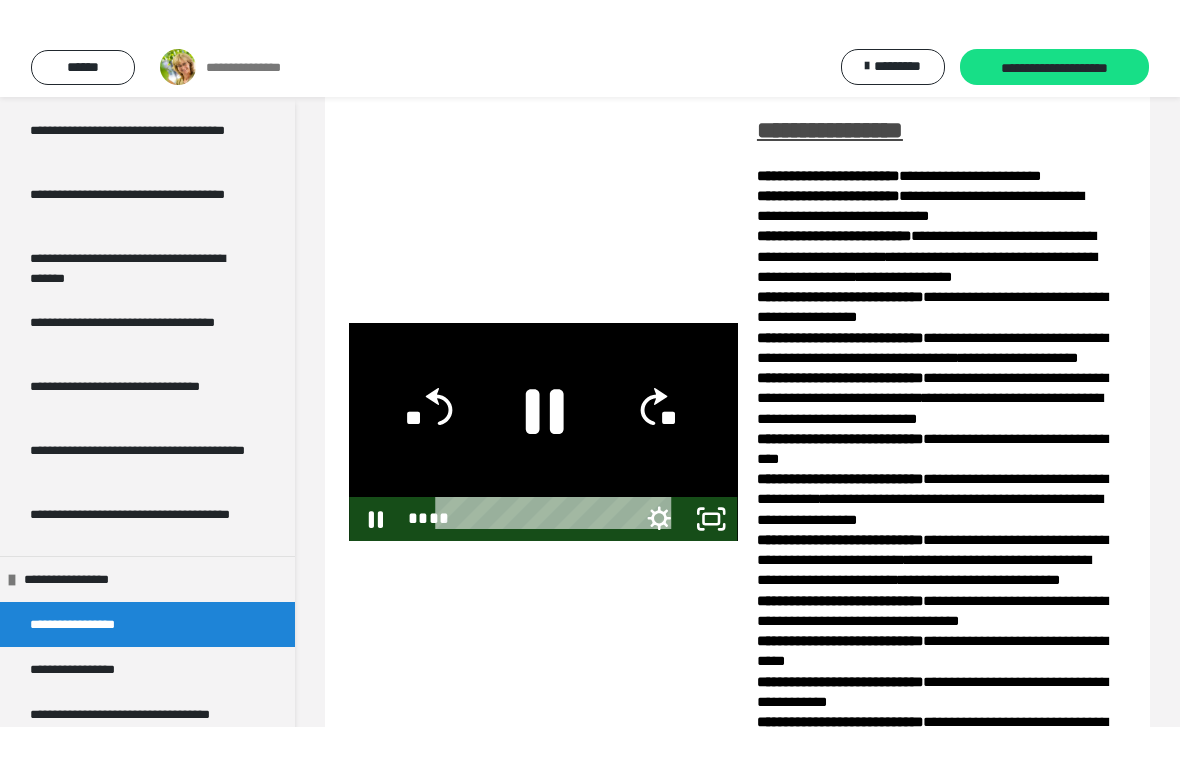 scroll, scrollTop: 24, scrollLeft: 0, axis: vertical 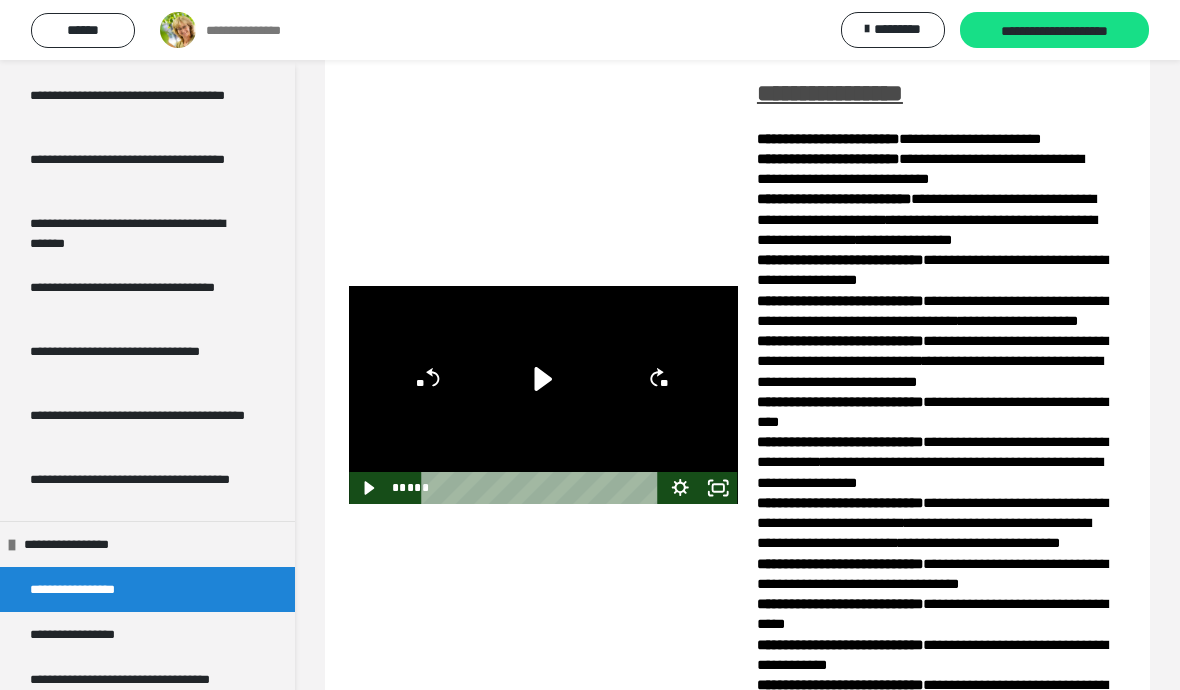 click on "**********" at bounding box center (86, 634) 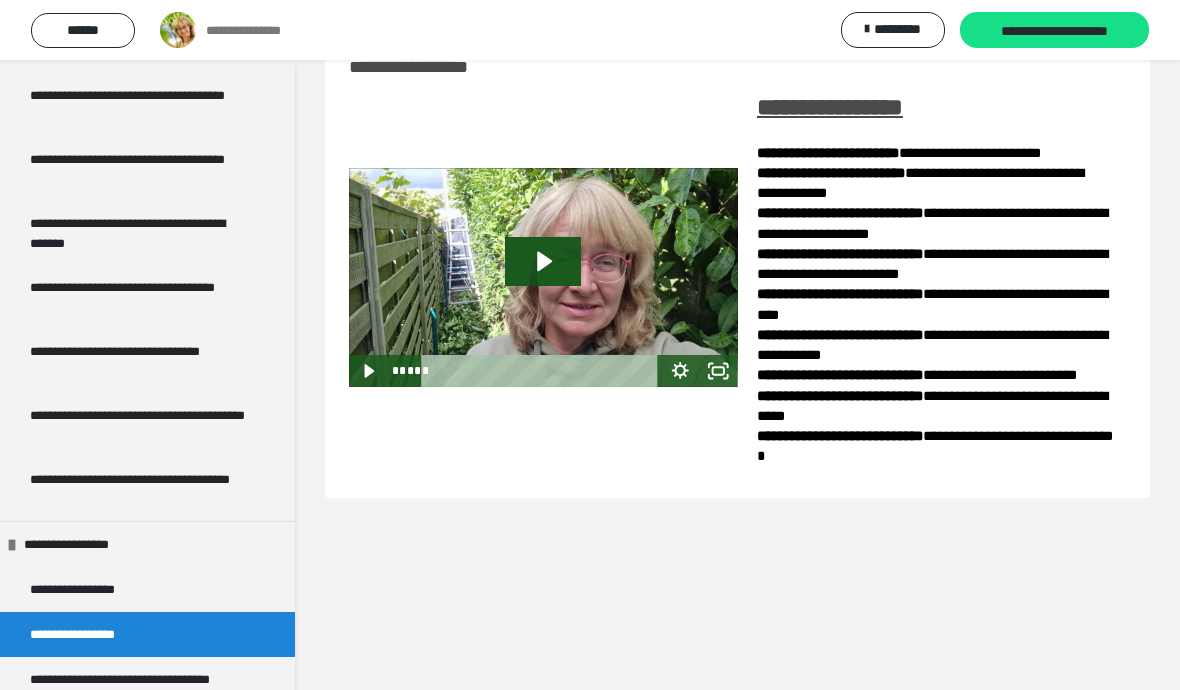 click 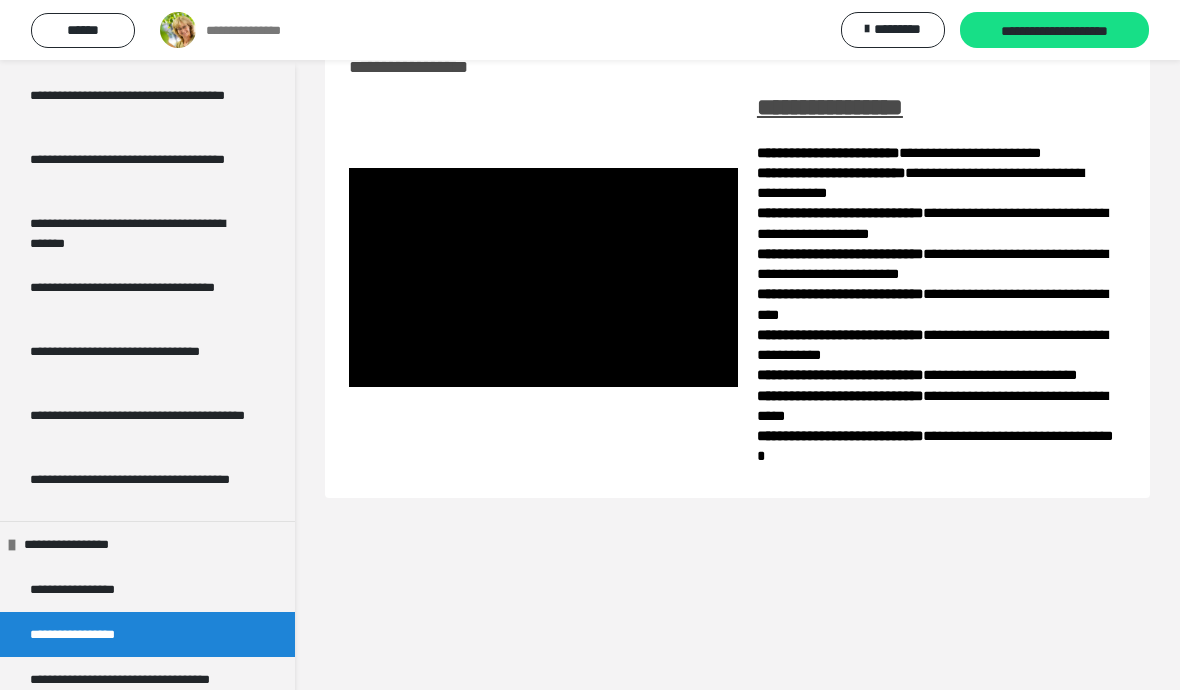 click at bounding box center (543, 277) 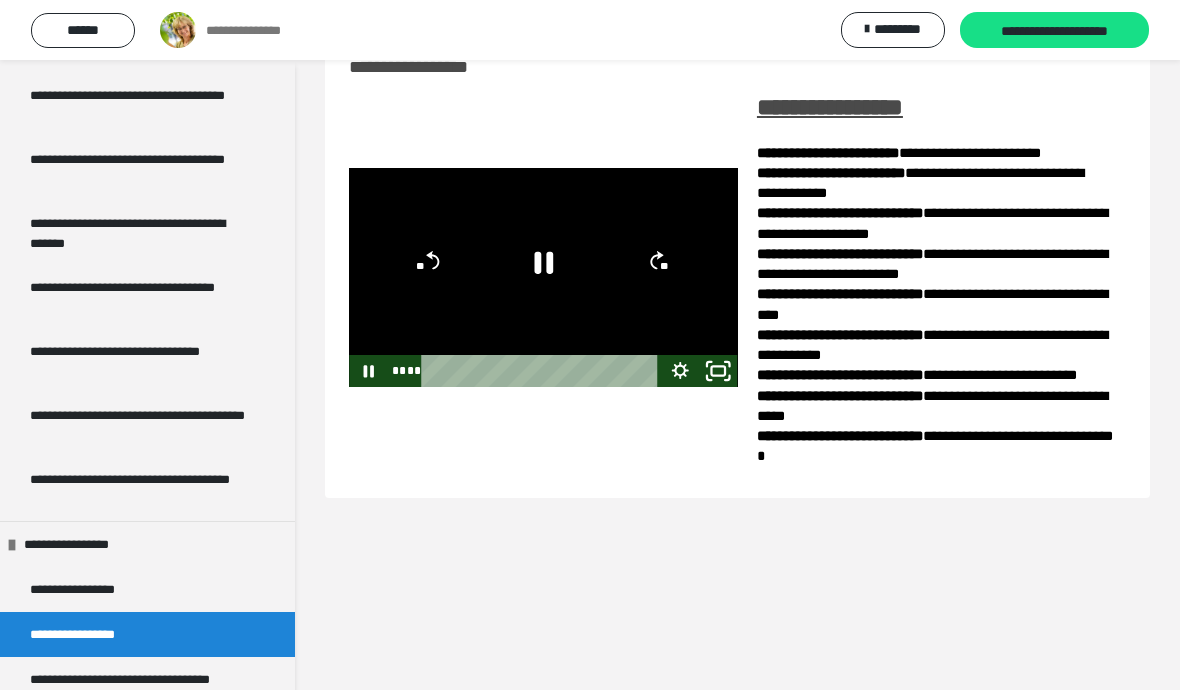 click 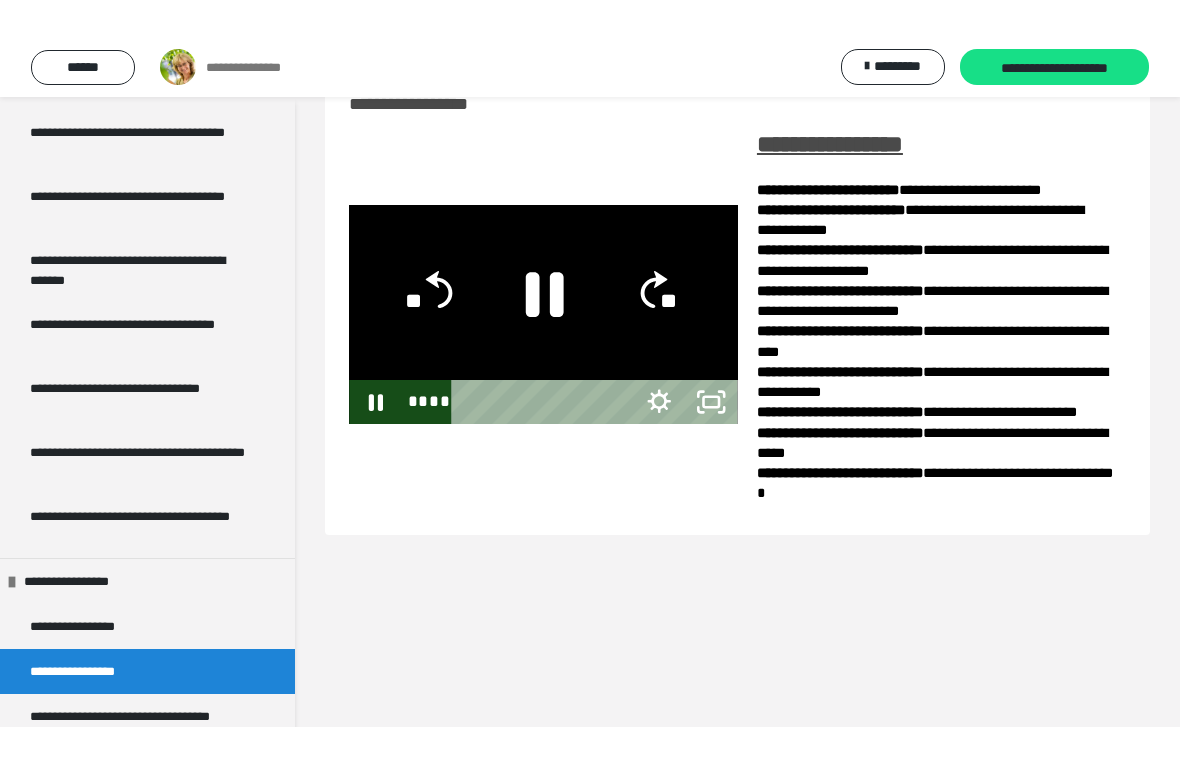 scroll, scrollTop: 24, scrollLeft: 0, axis: vertical 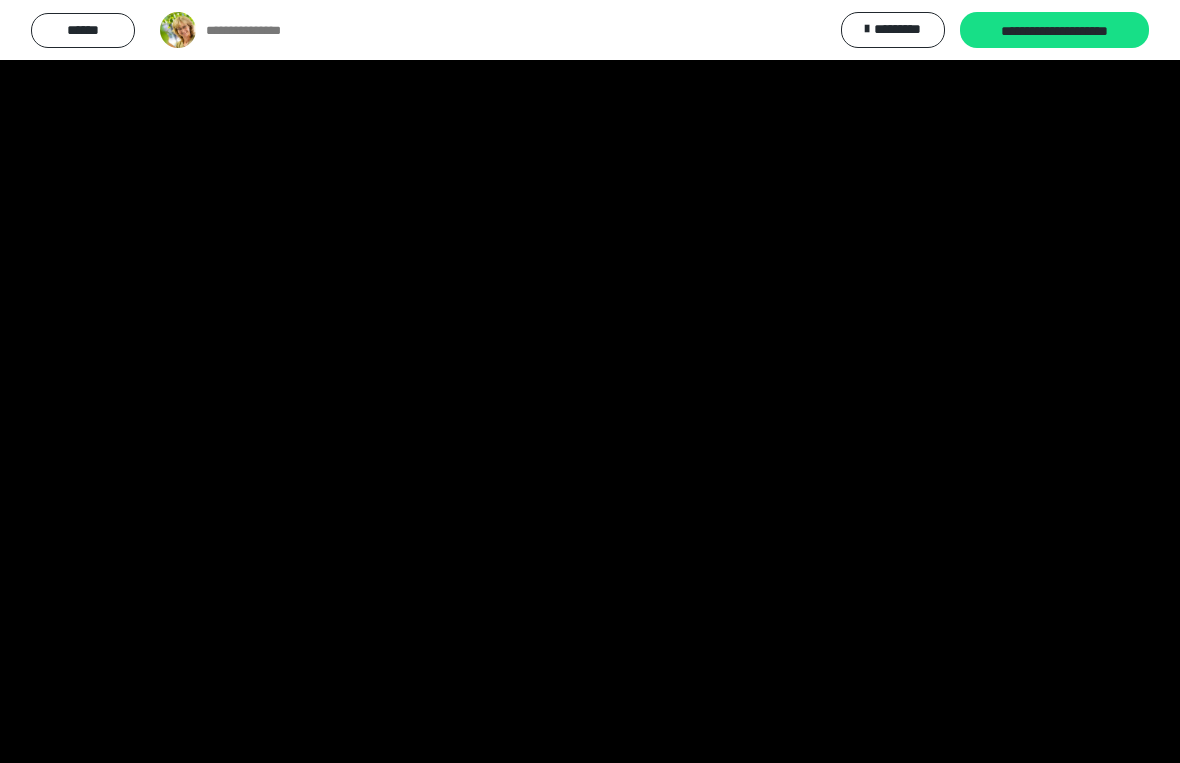 click at bounding box center (590, 381) 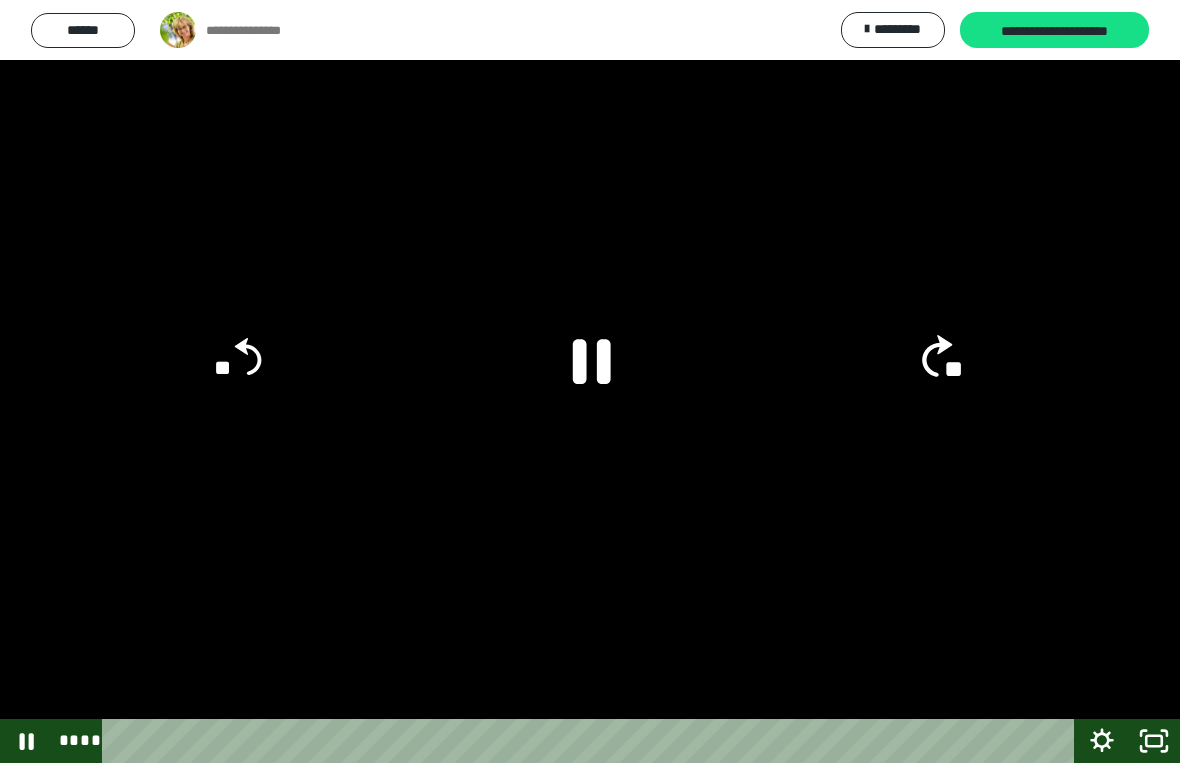 click on "**" 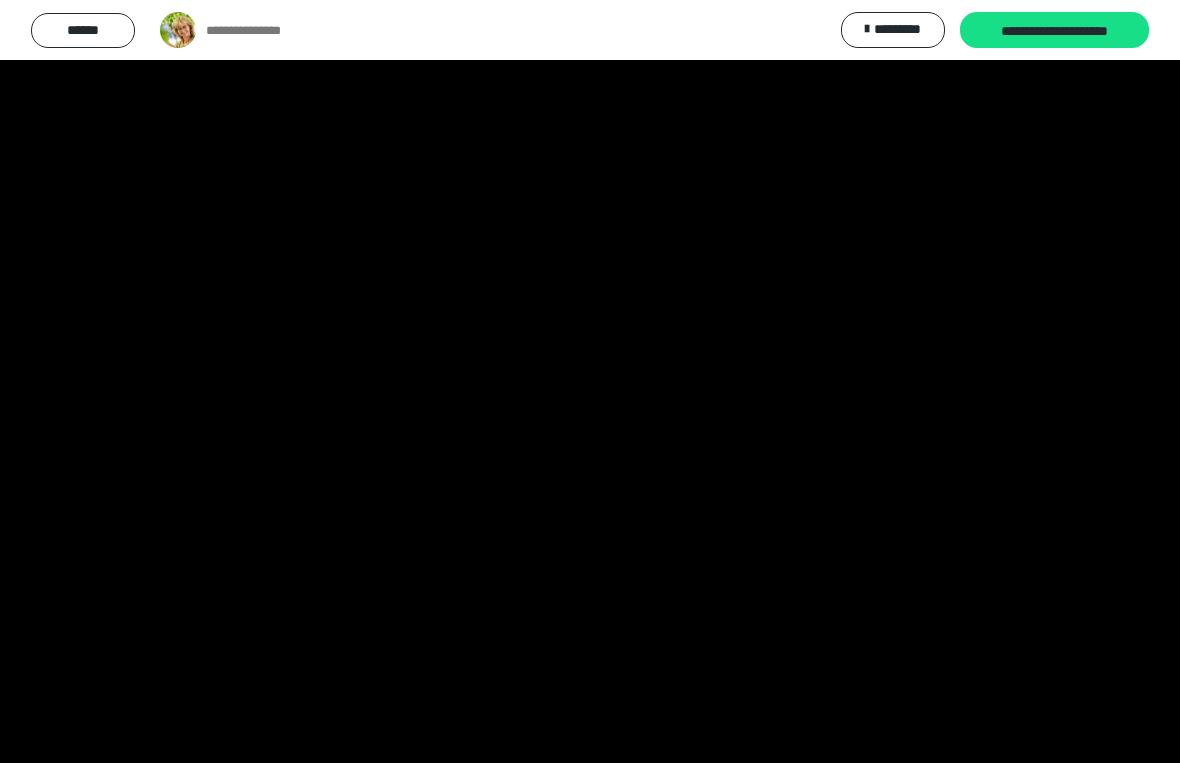 click at bounding box center [590, 381] 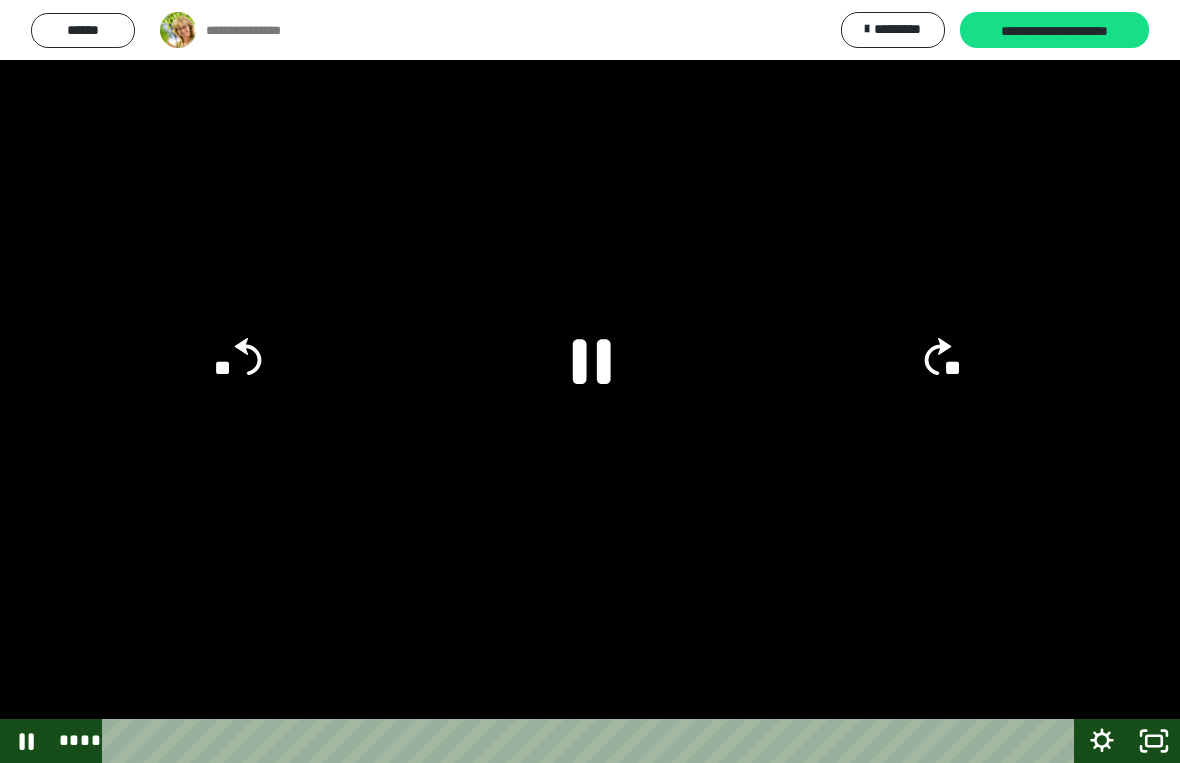 click on "**" 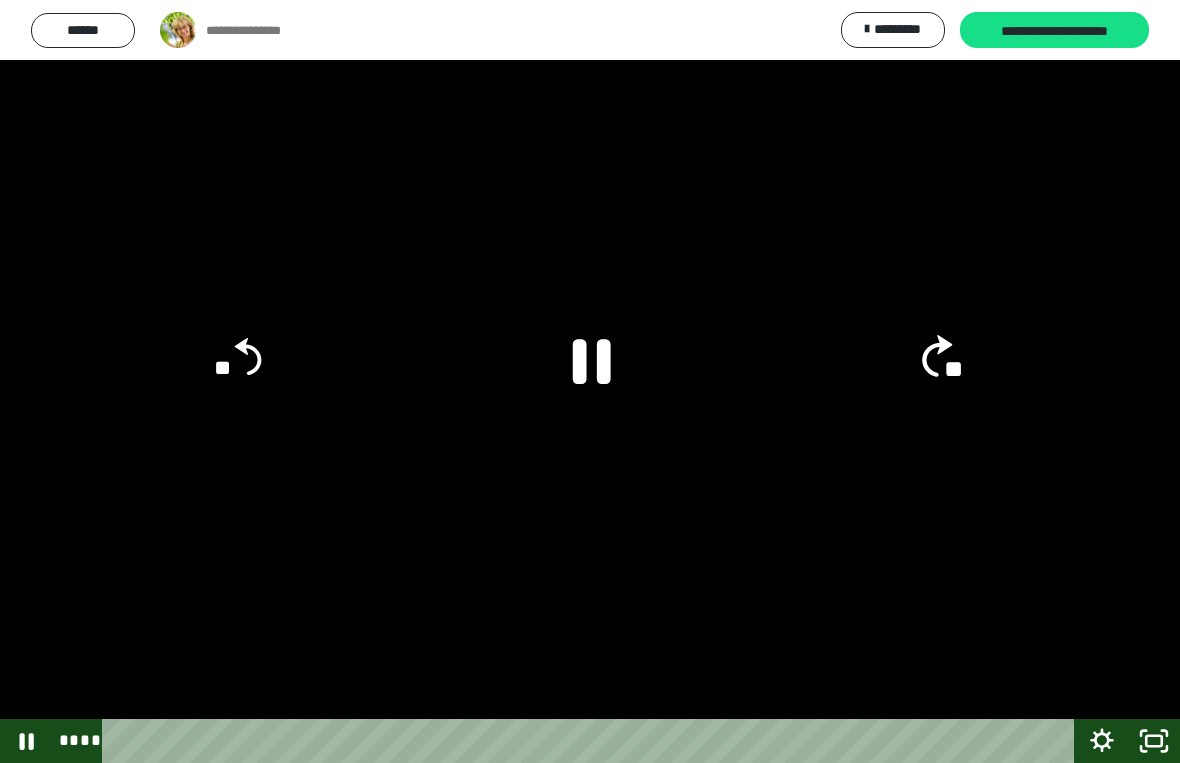 click on "**" 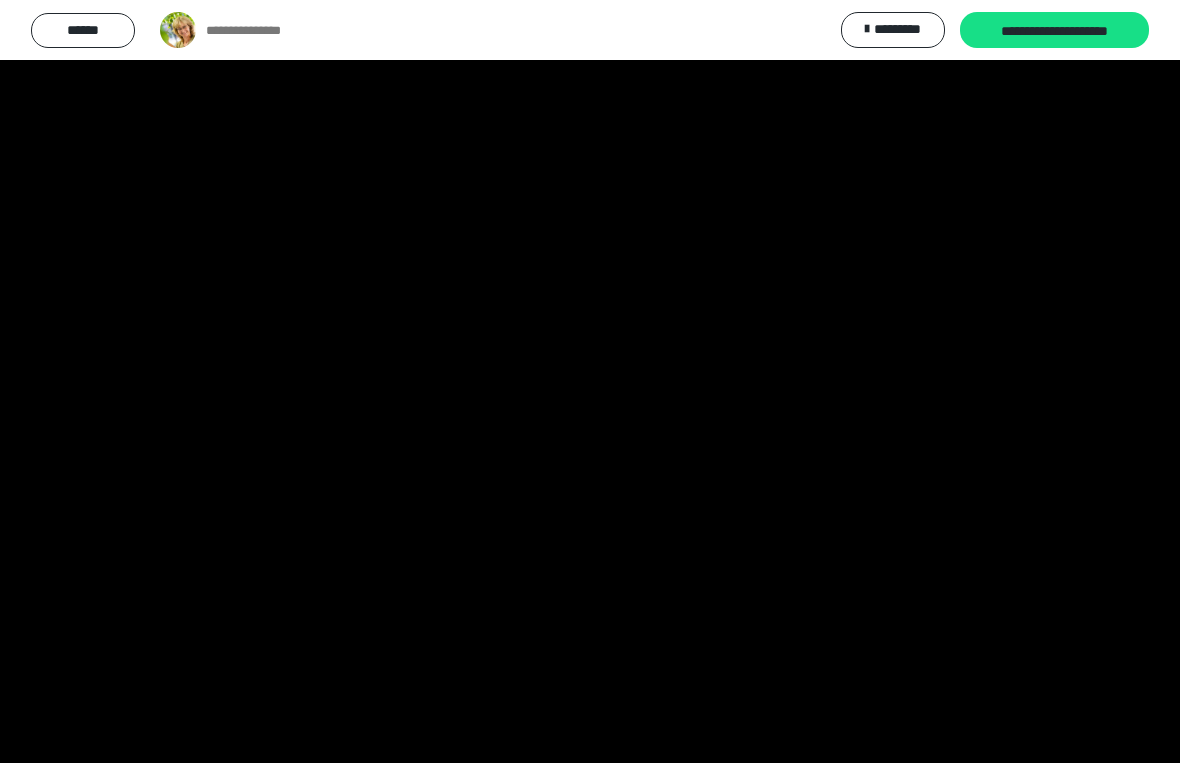 click at bounding box center (590, 381) 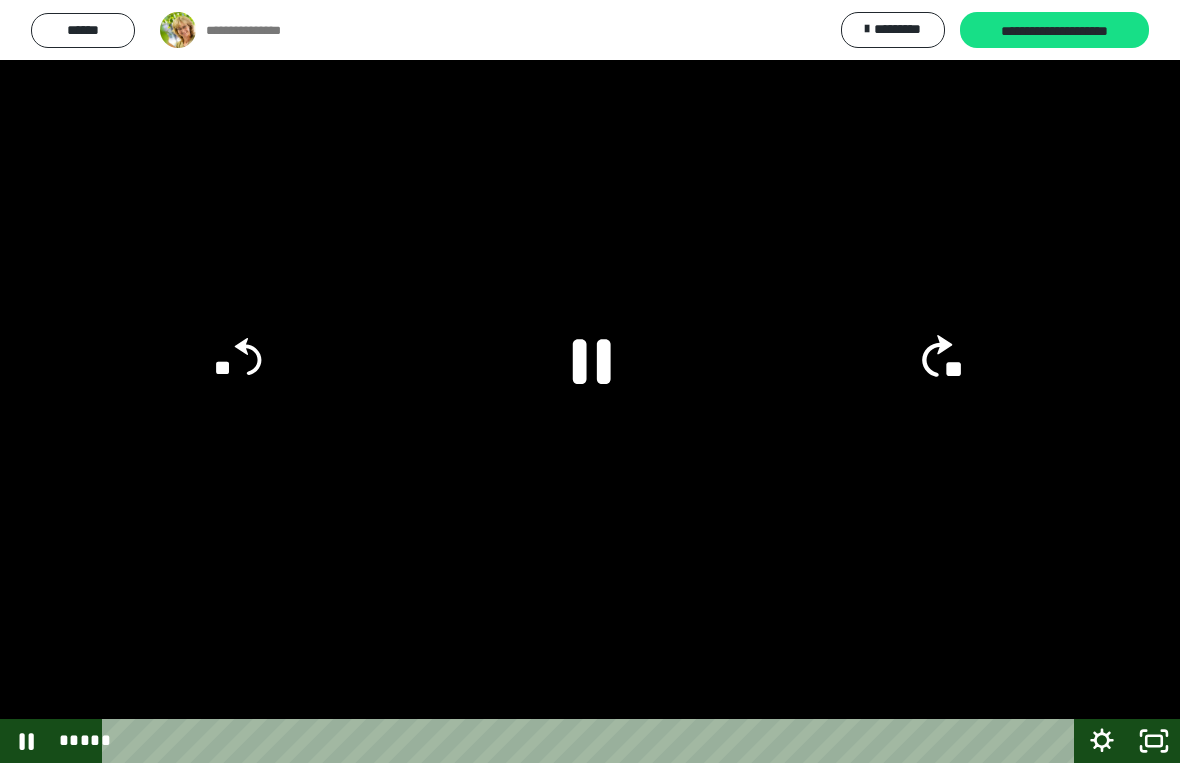 click on "**" 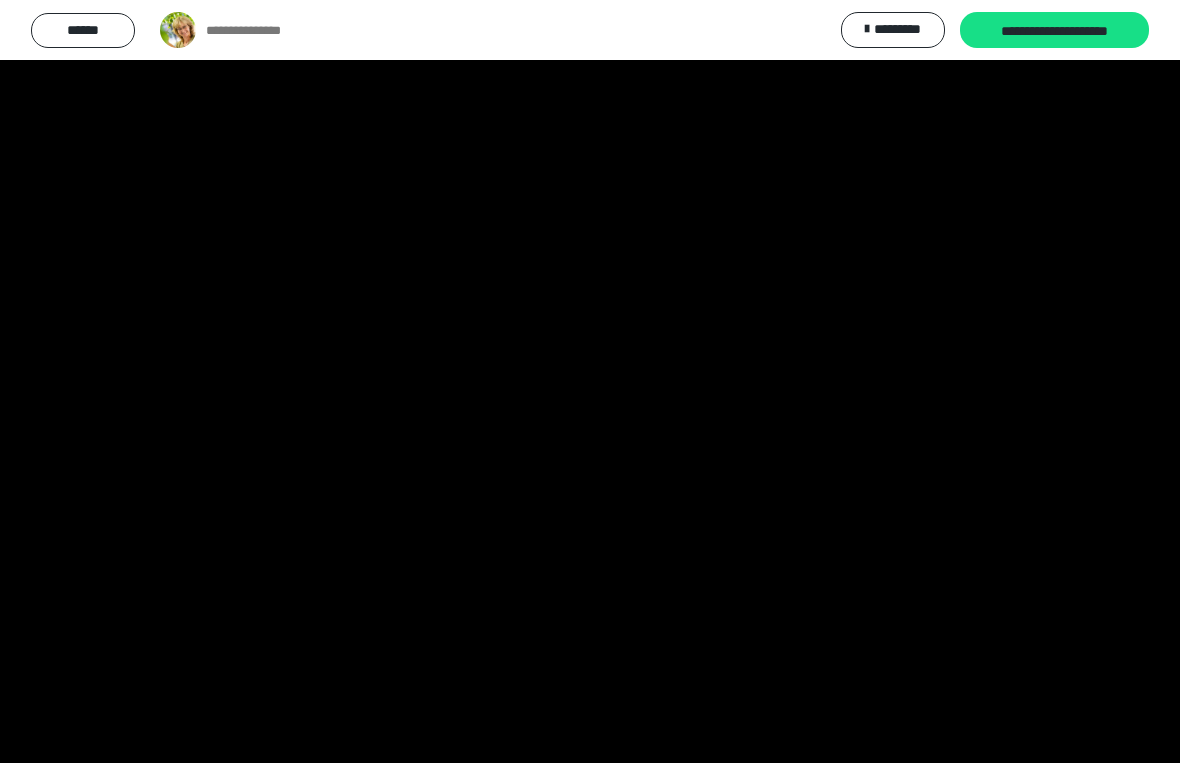 click at bounding box center (590, 381) 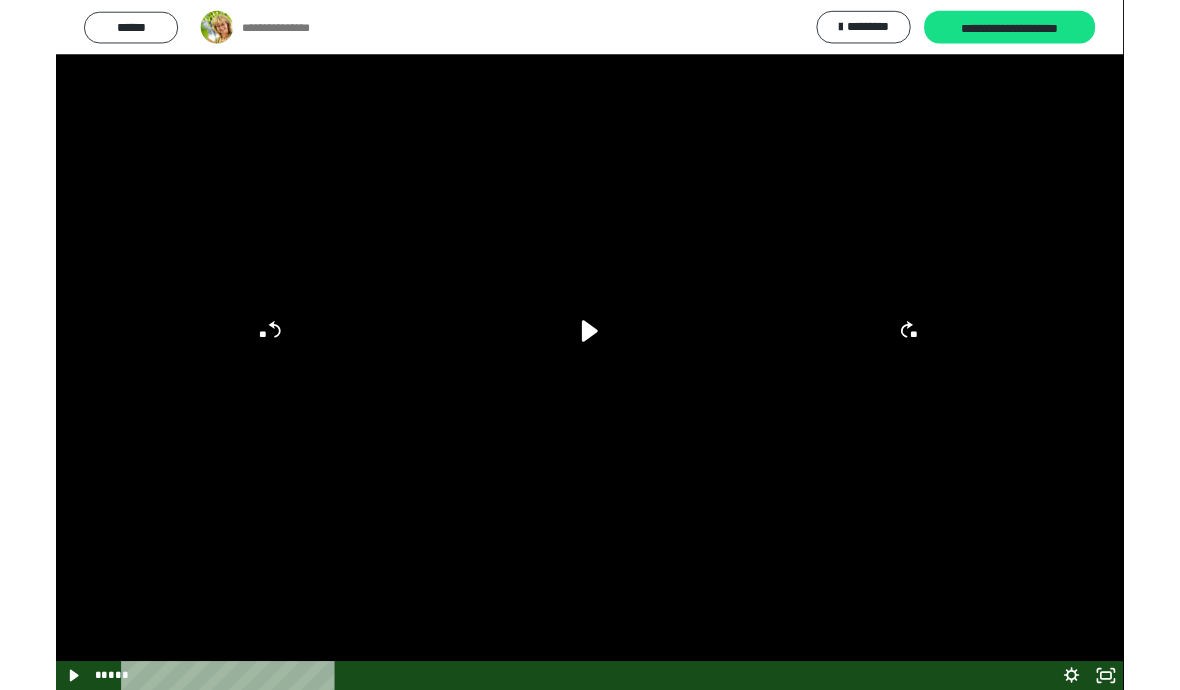 scroll, scrollTop: 74, scrollLeft: 0, axis: vertical 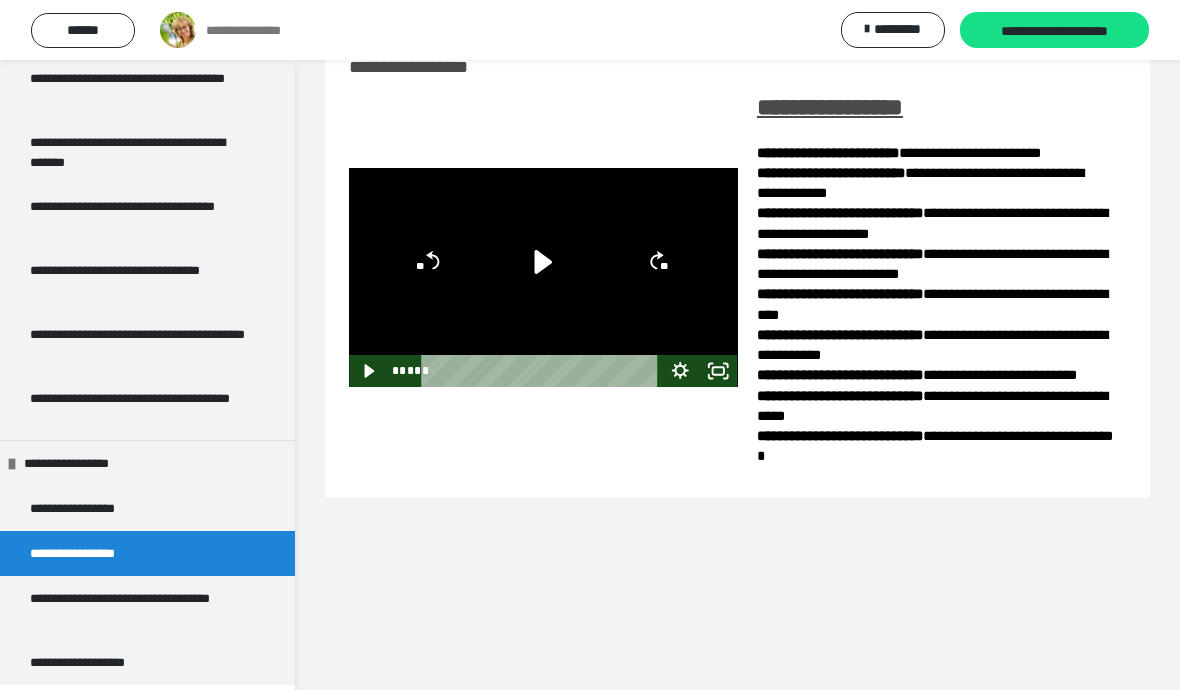 click on "**********" at bounding box center (100, 662) 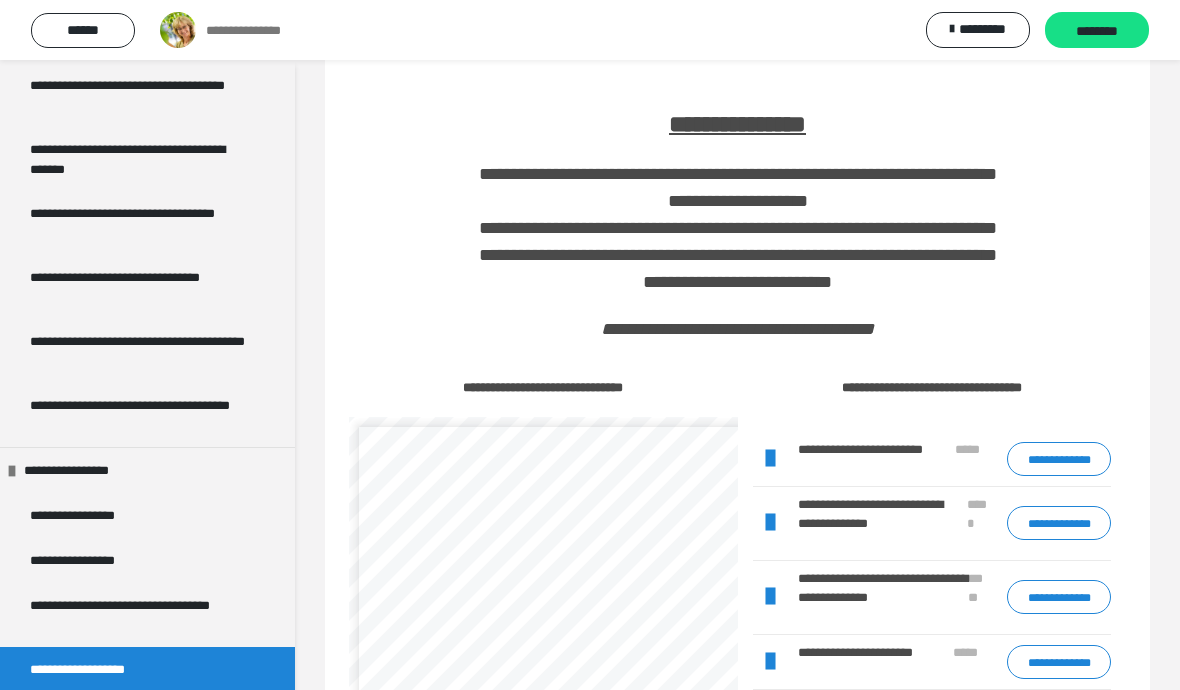 scroll, scrollTop: 78, scrollLeft: 0, axis: vertical 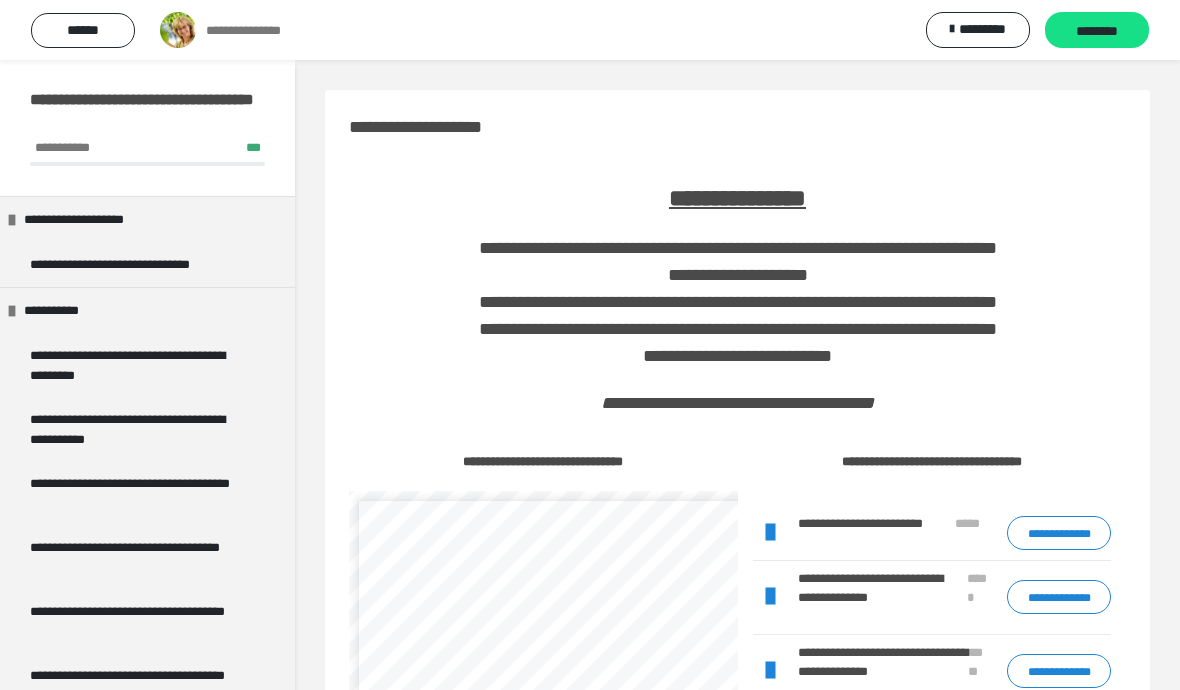click on "********" at bounding box center (1097, 31) 